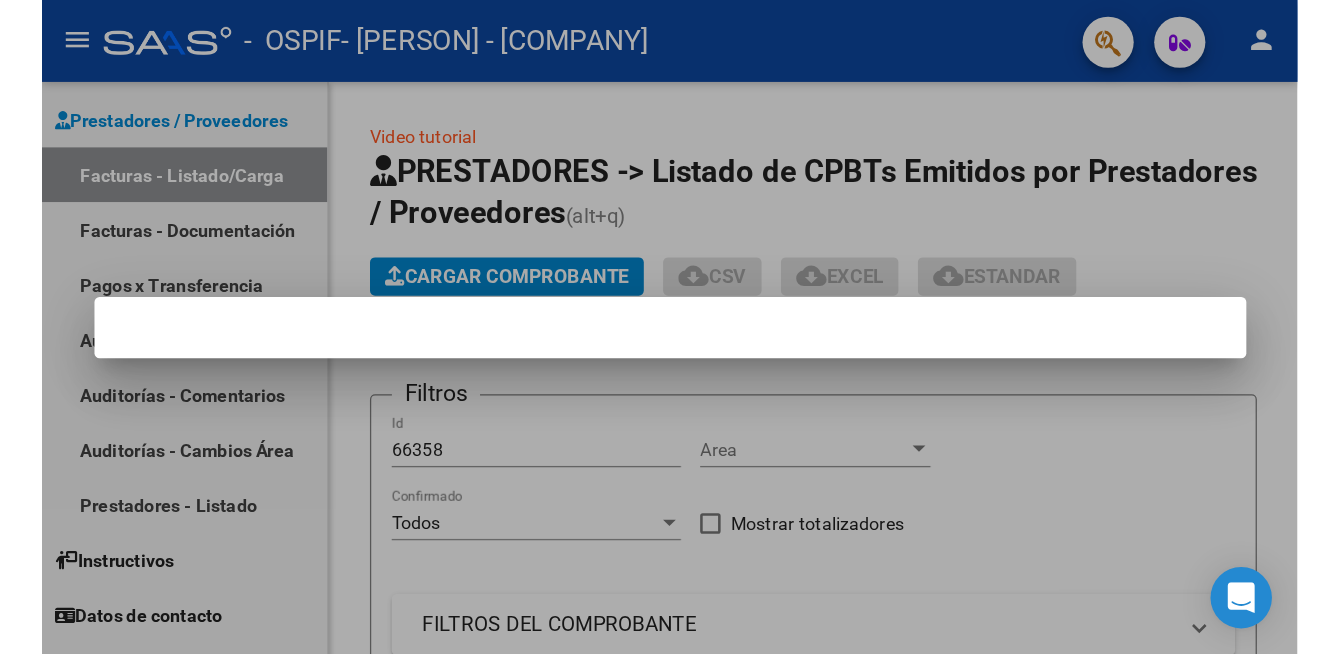 scroll, scrollTop: 0, scrollLeft: 0, axis: both 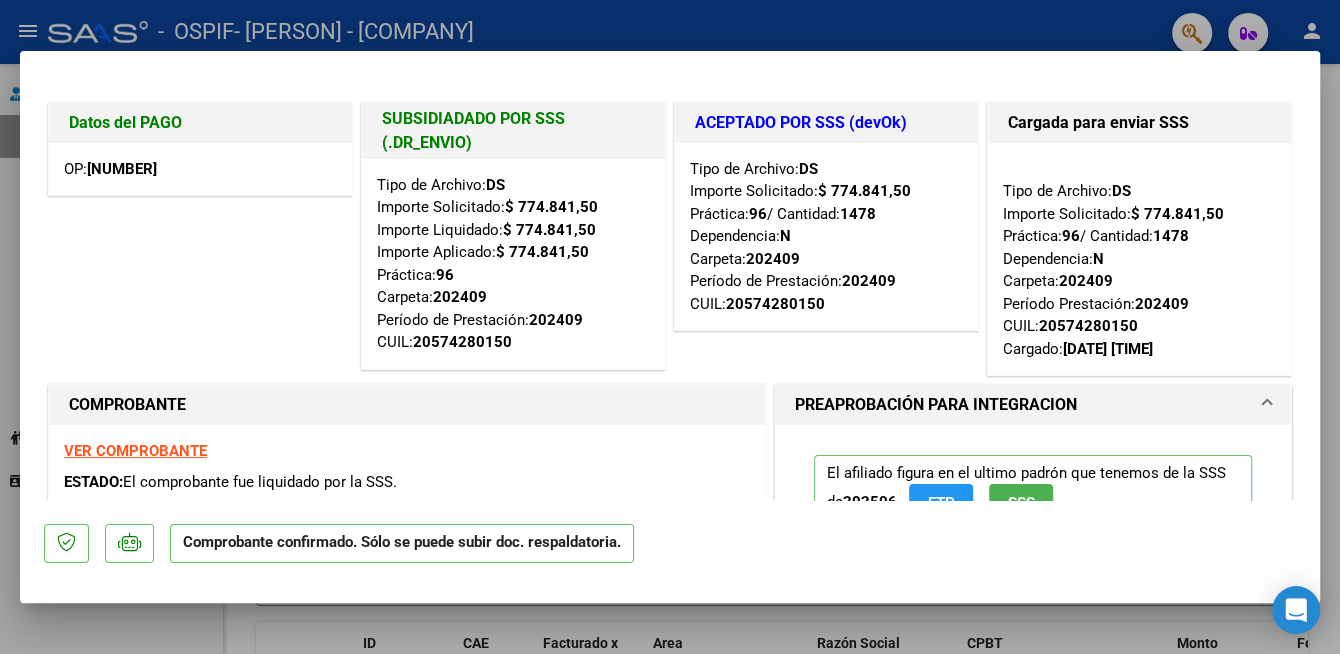 click at bounding box center (670, 327) 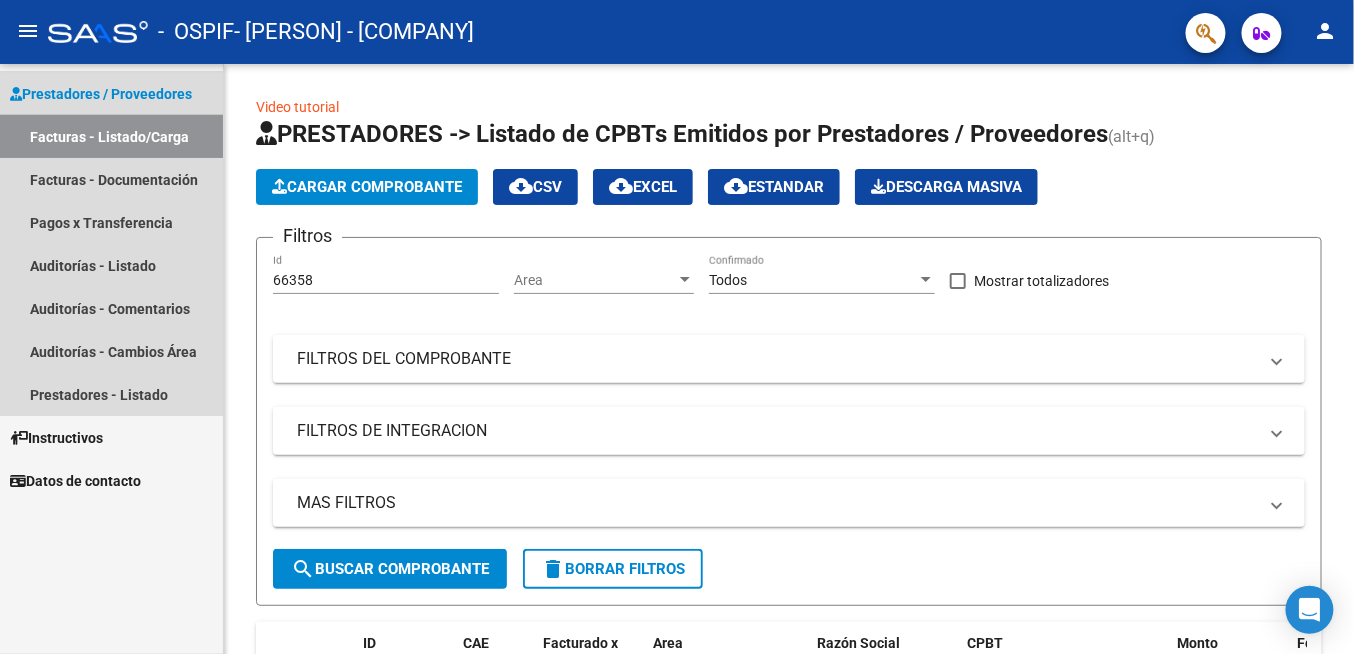 click on "Facturas - Listado/Carga" at bounding box center (111, 136) 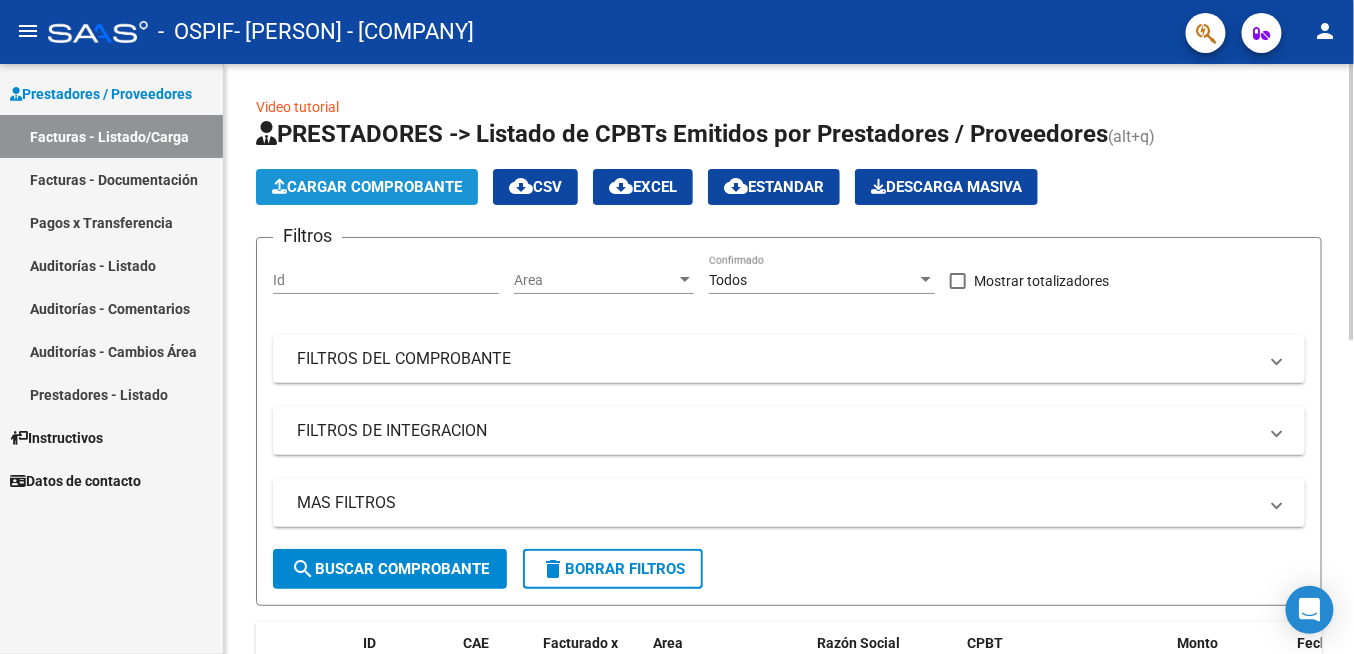 click on "Cargar Comprobante" 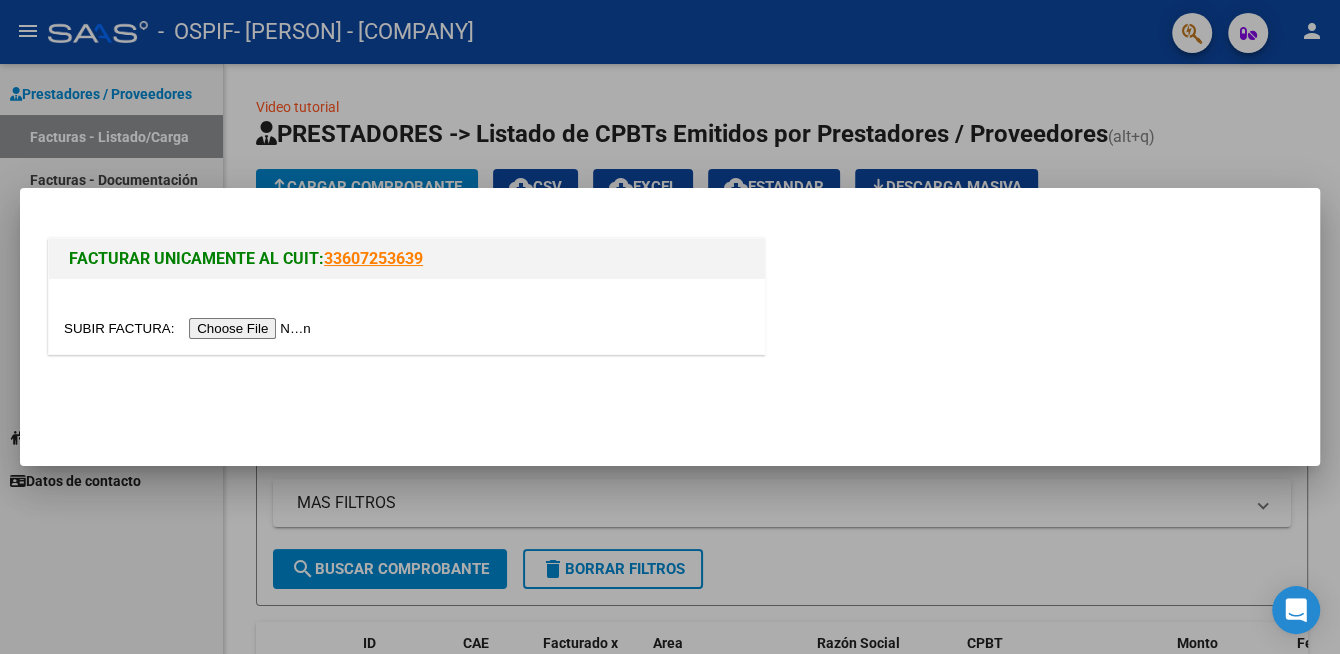click at bounding box center [190, 328] 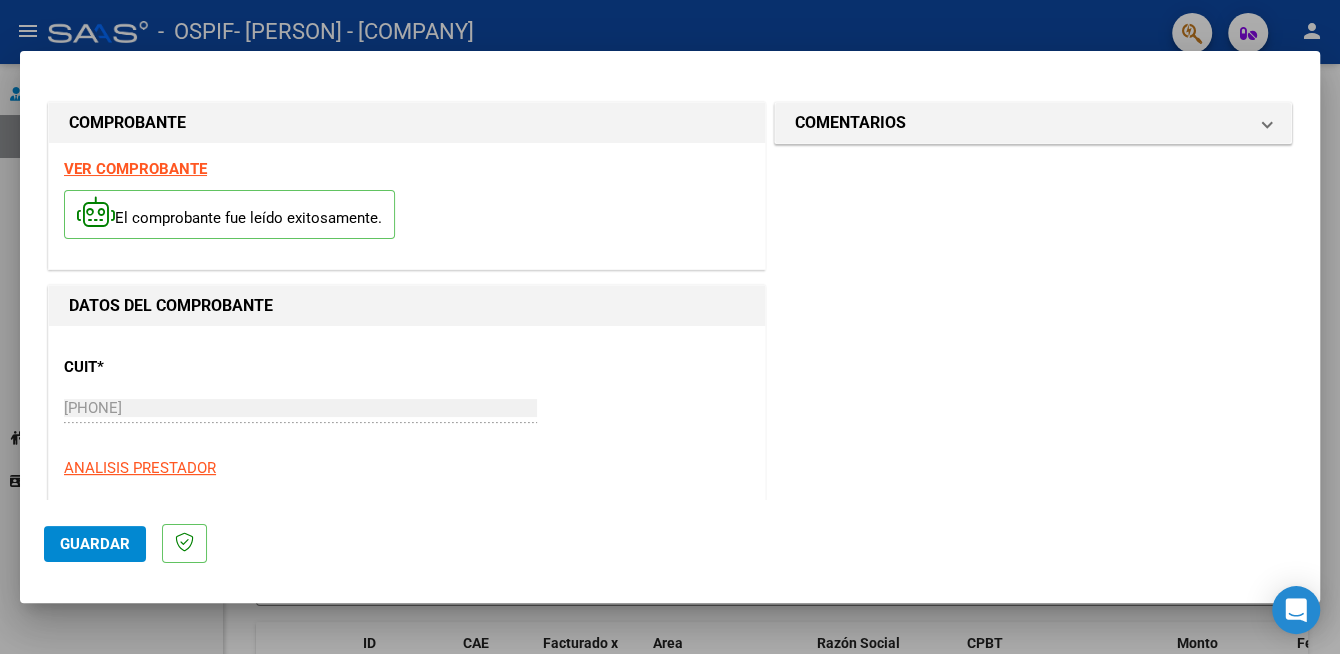 click on "Guardar" 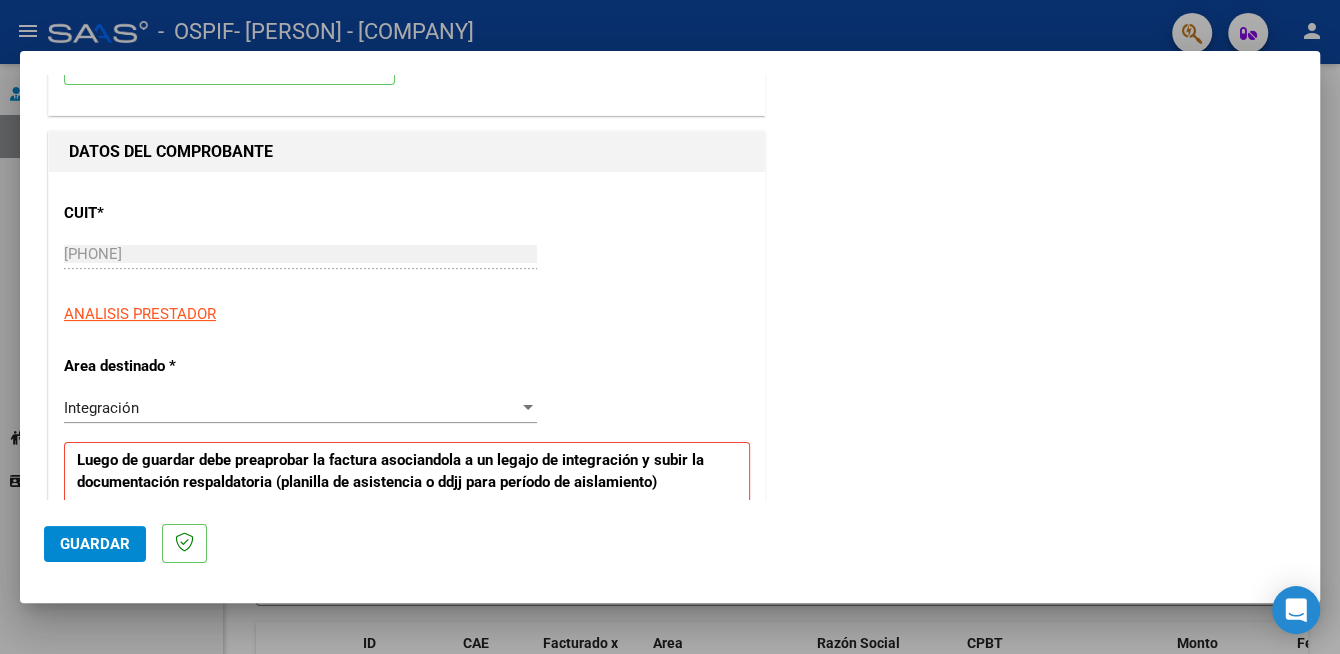 scroll, scrollTop: 200, scrollLeft: 0, axis: vertical 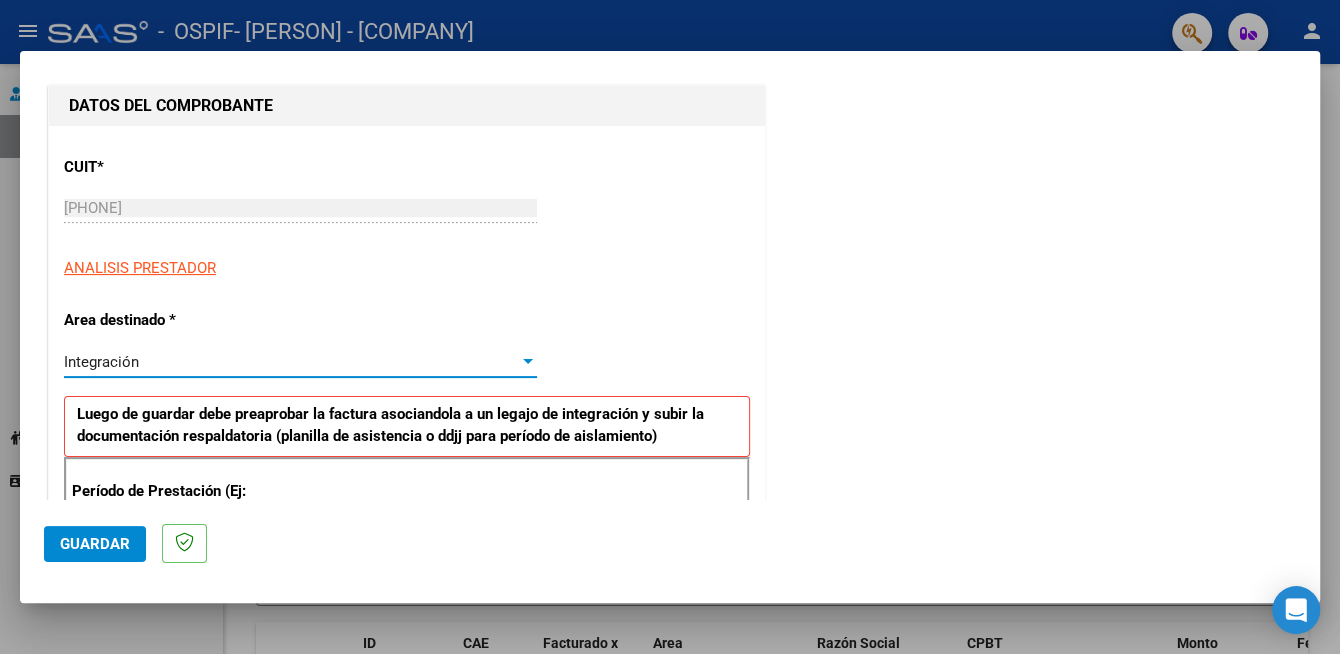 click at bounding box center [528, 361] 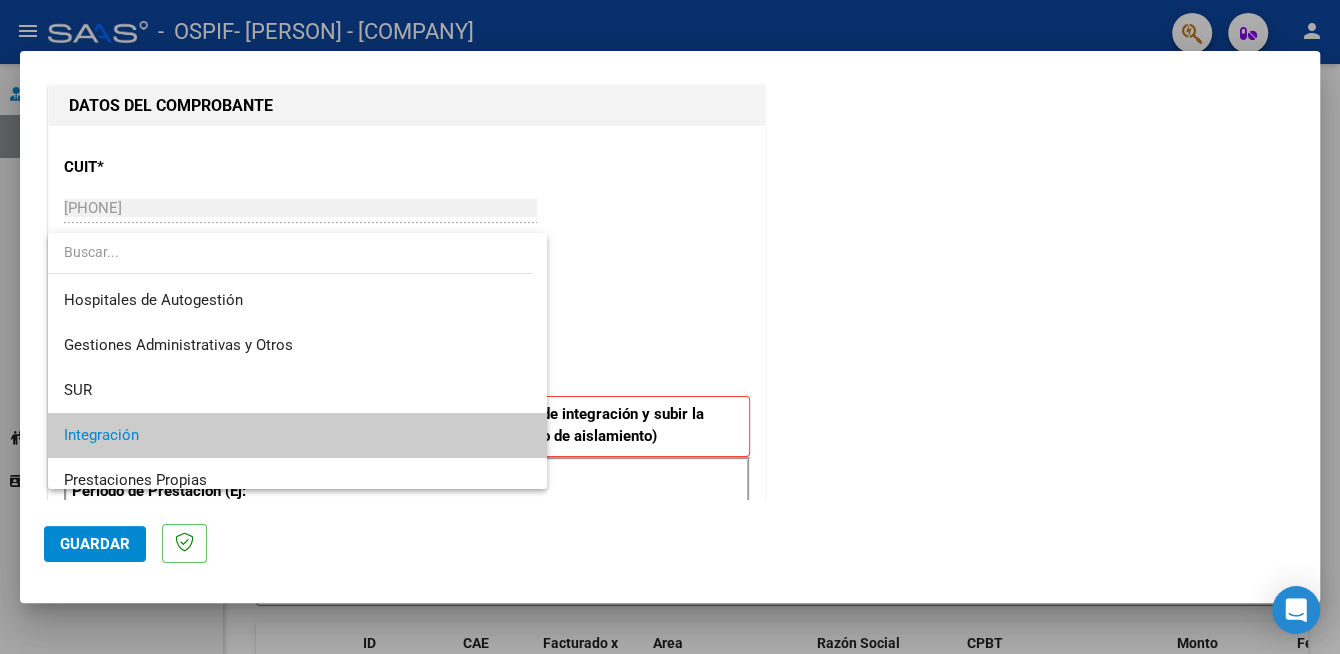 scroll, scrollTop: 74, scrollLeft: 0, axis: vertical 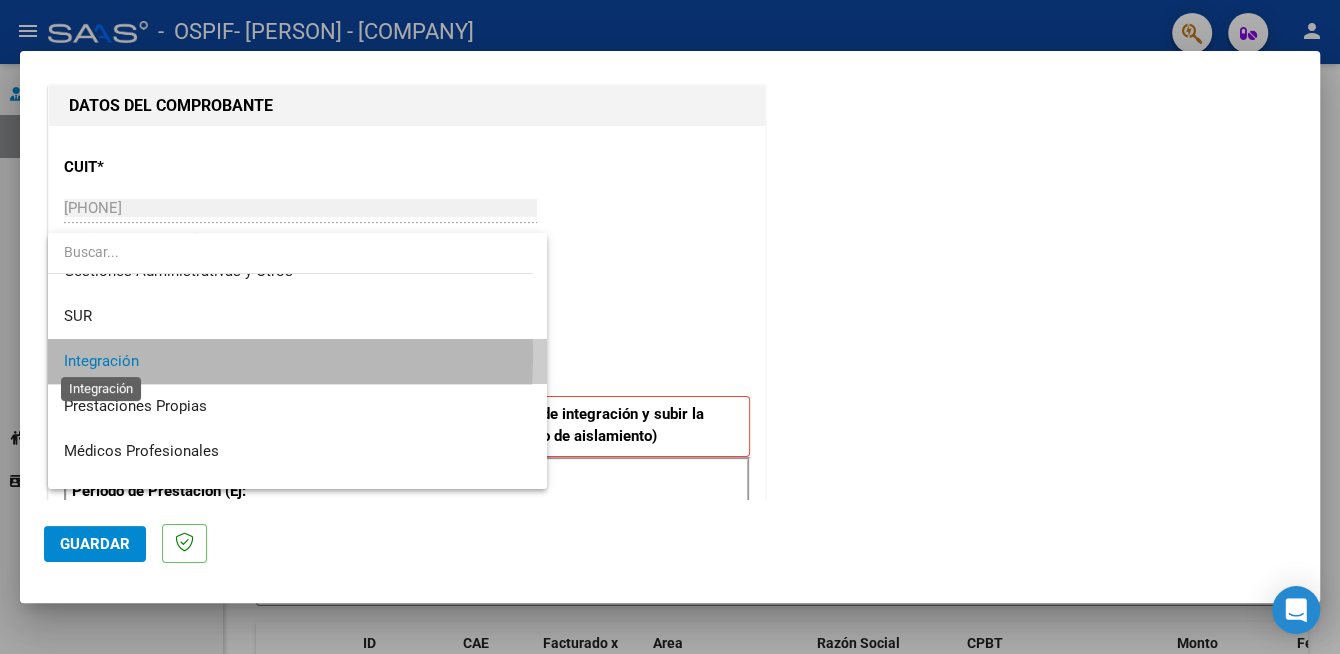 click on "Integración" at bounding box center [101, 361] 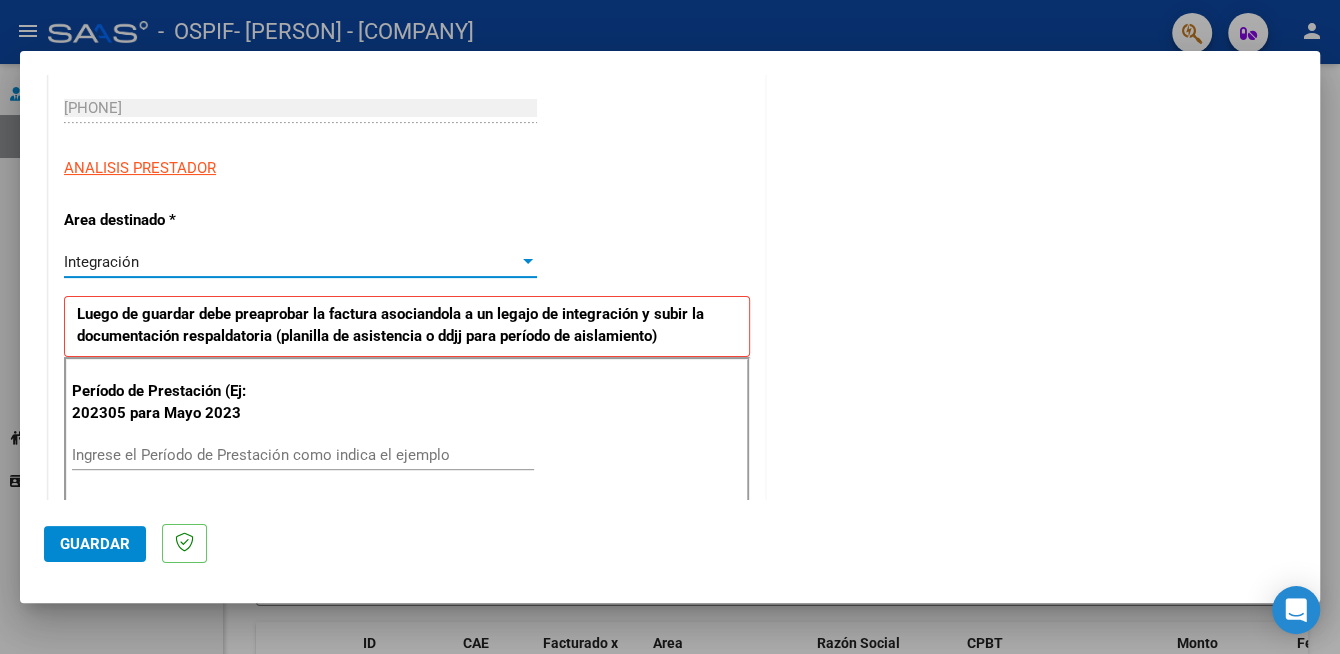 scroll, scrollTop: 400, scrollLeft: 0, axis: vertical 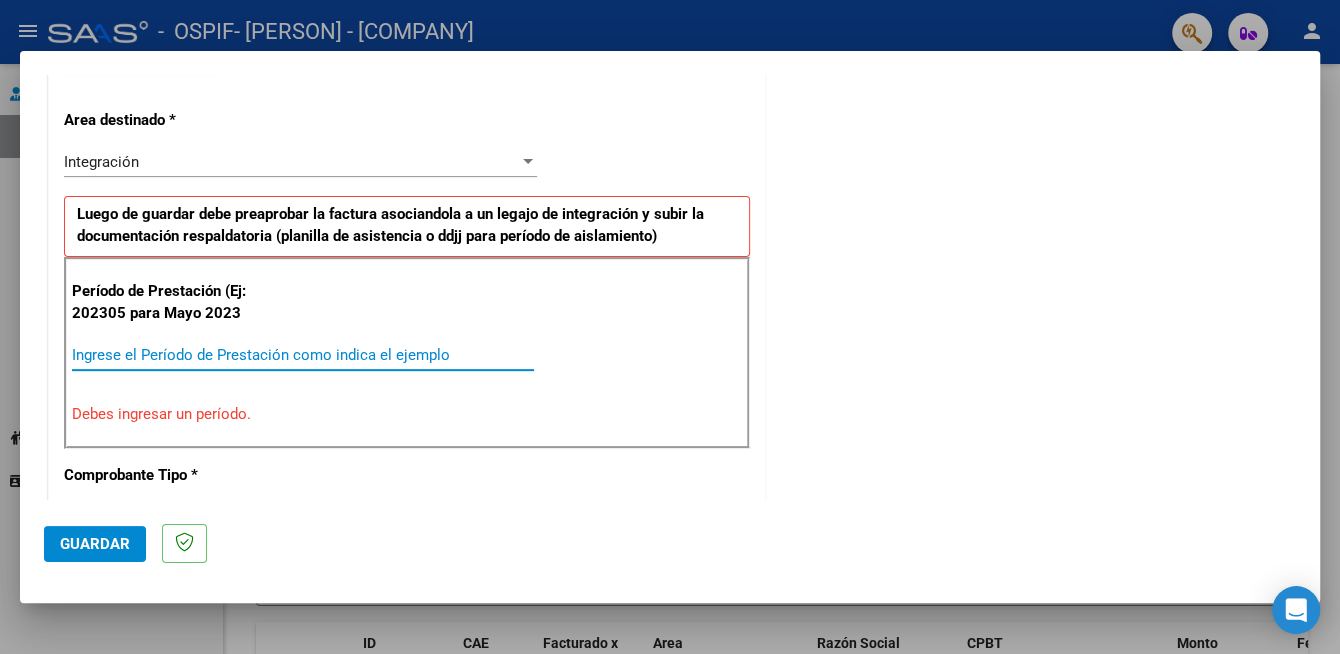 click on "Ingrese el Período de Prestación como indica el ejemplo" at bounding box center [303, 355] 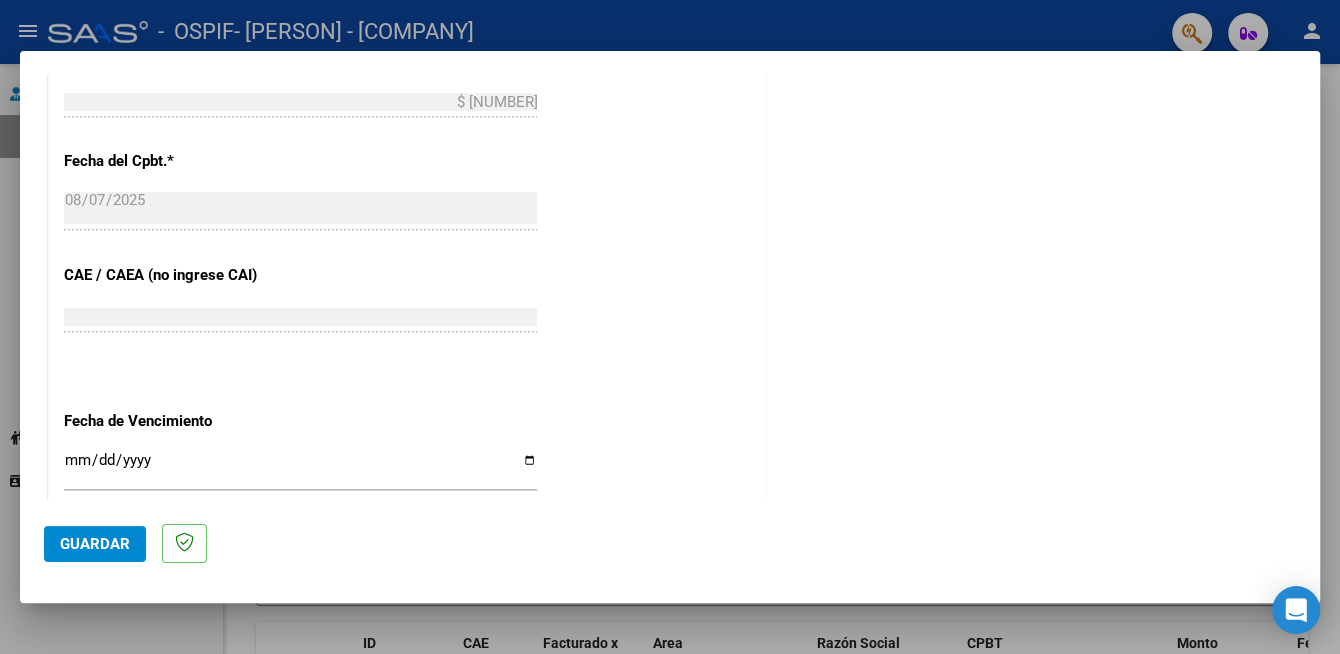 scroll, scrollTop: 1100, scrollLeft: 0, axis: vertical 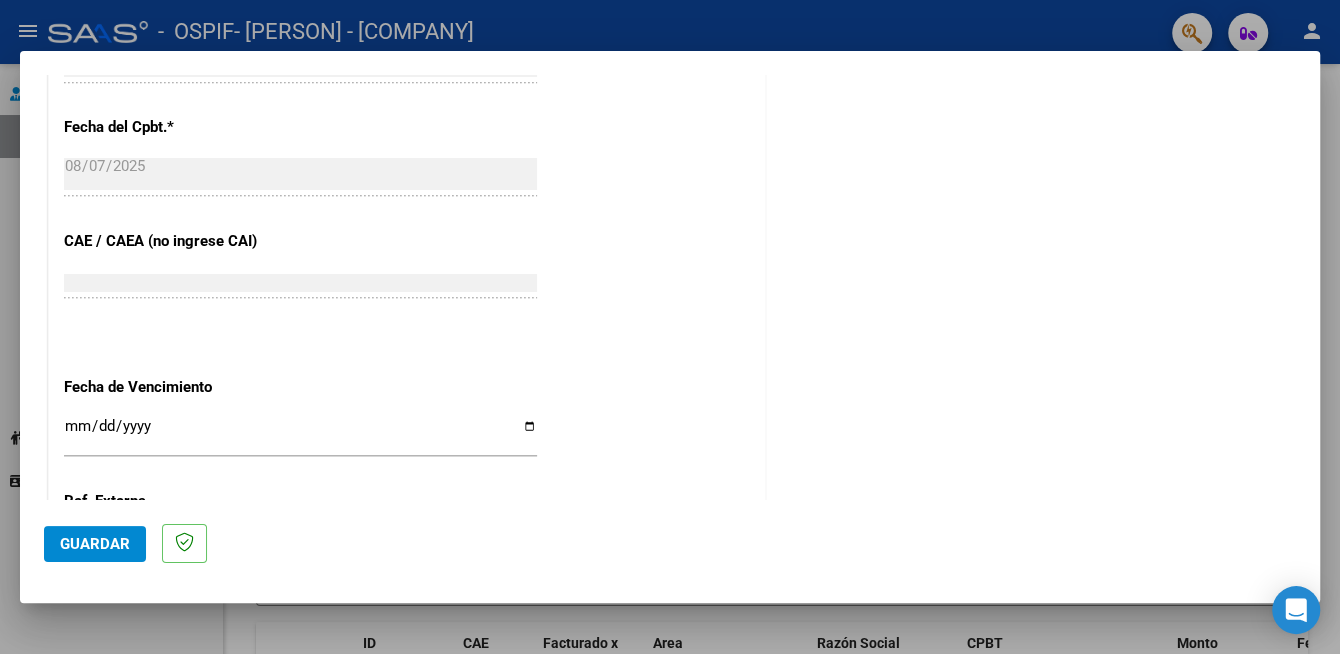 type on "202507" 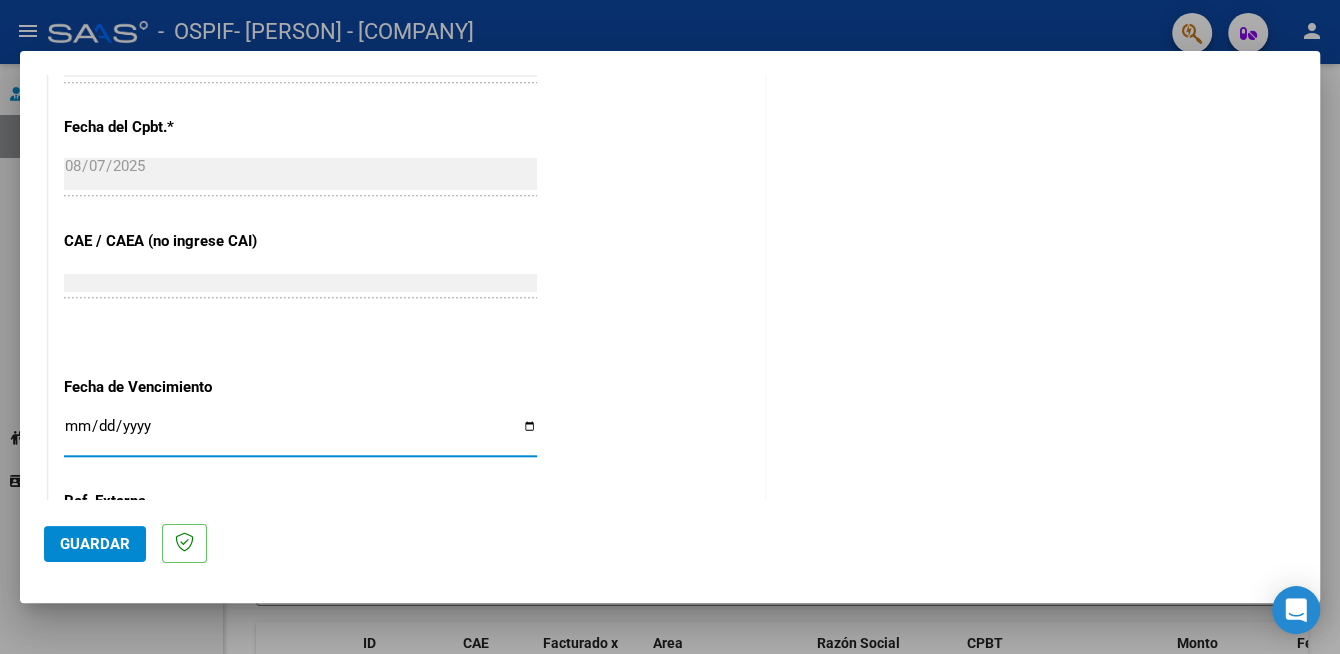 type on "2025-09-19" 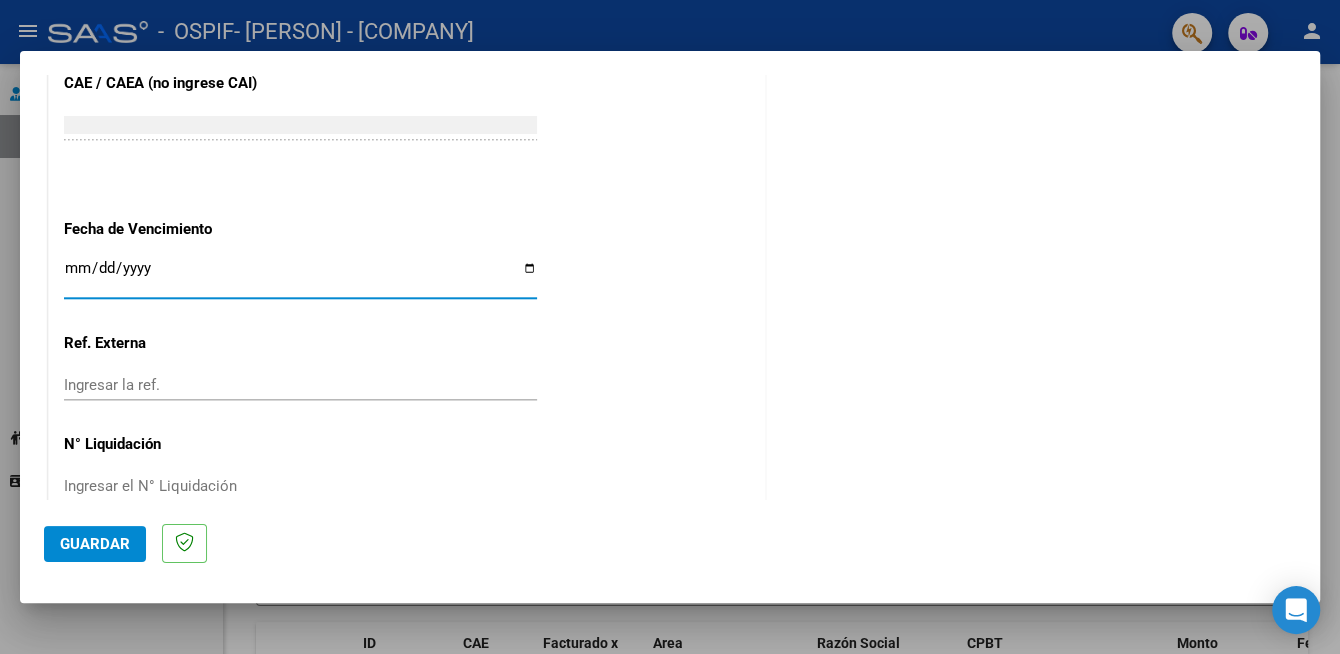 scroll, scrollTop: 1292, scrollLeft: 0, axis: vertical 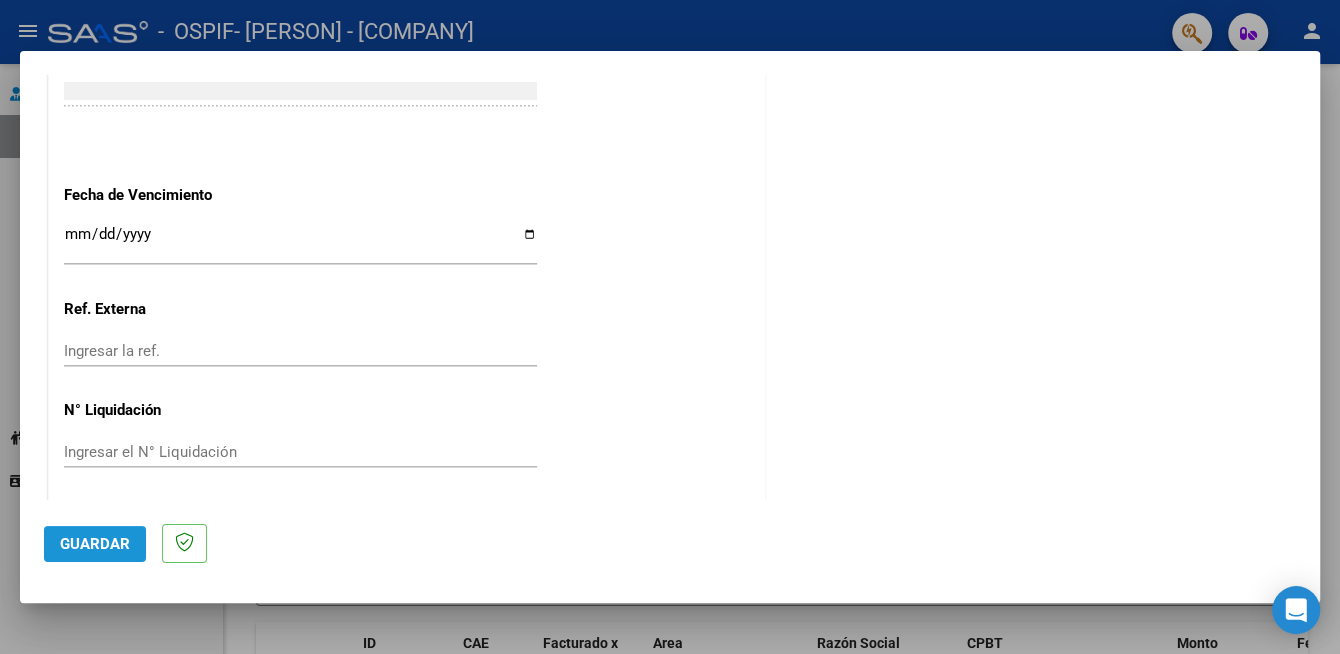 click on "Guardar" 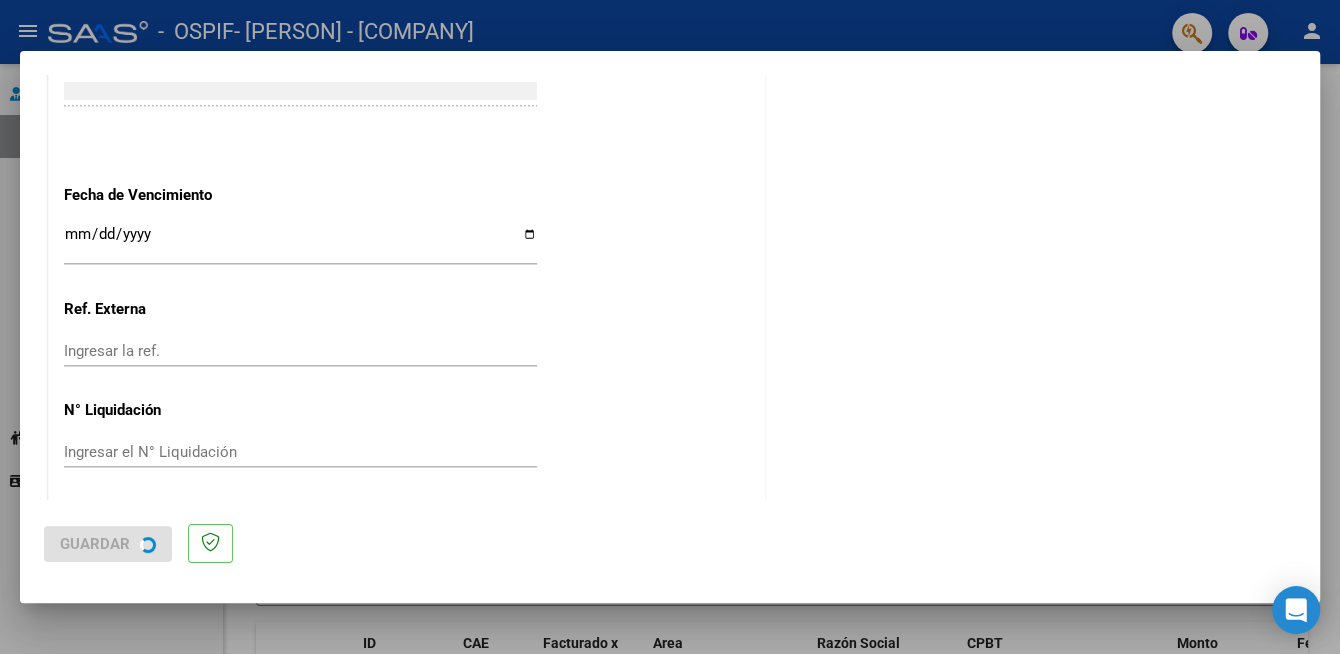 scroll, scrollTop: 0, scrollLeft: 0, axis: both 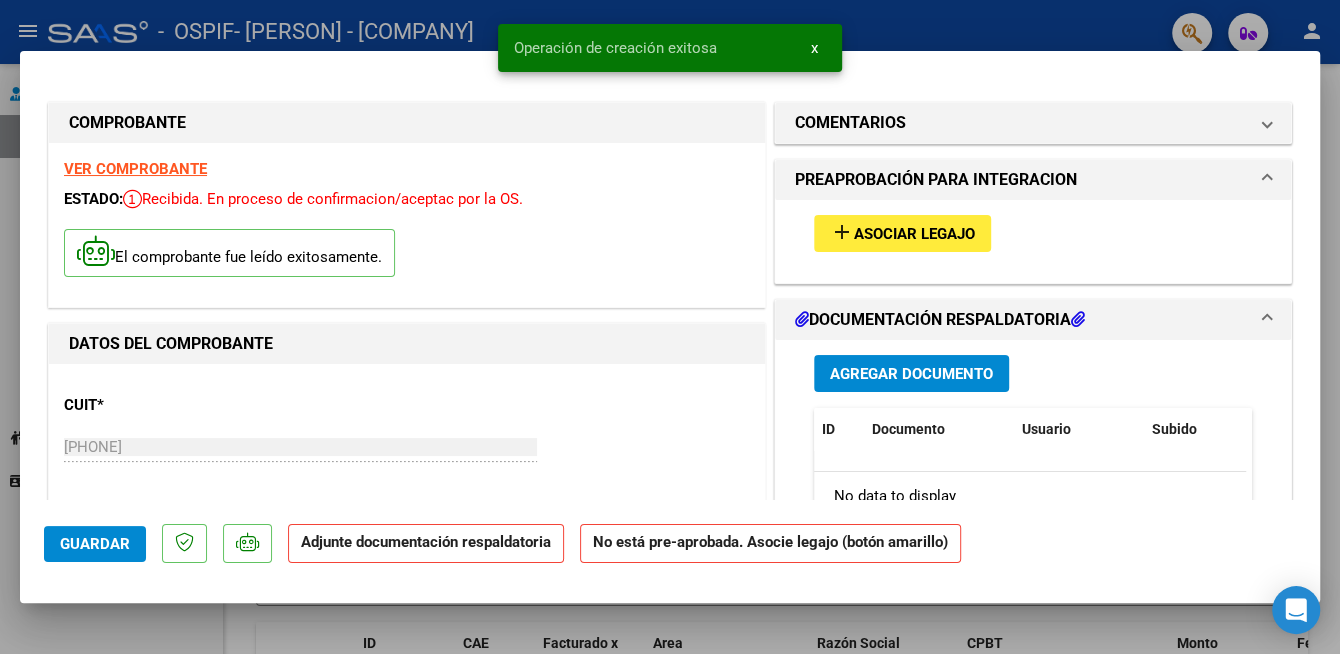 click on "Agregar Documento" at bounding box center (911, 374) 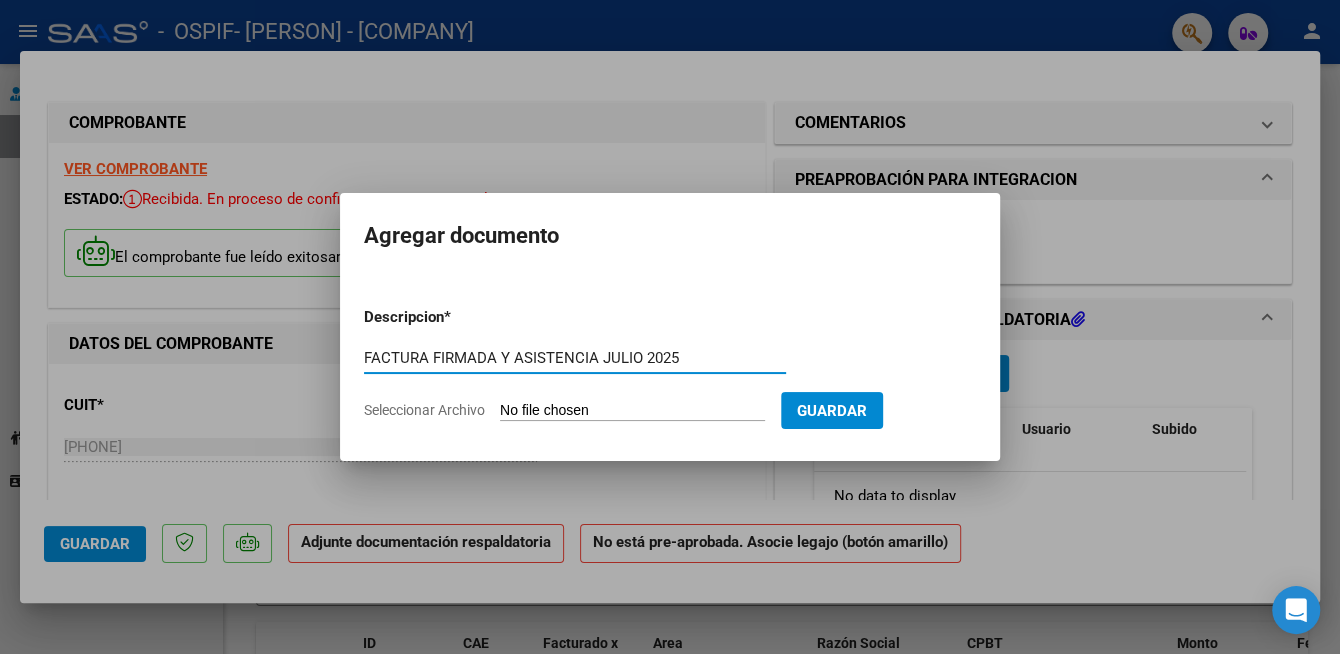 type on "FACTURA FIRMADA Y ASISTENCIA JULIO 2025" 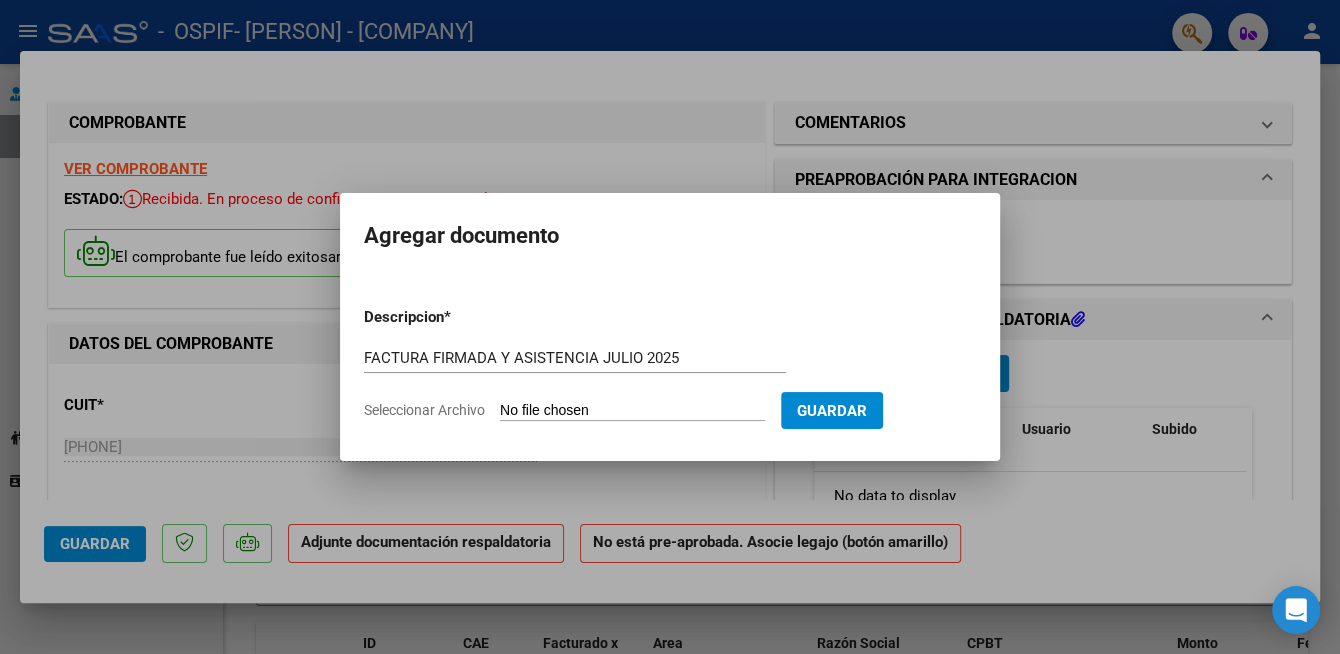 click on "Seleccionar Archivo" 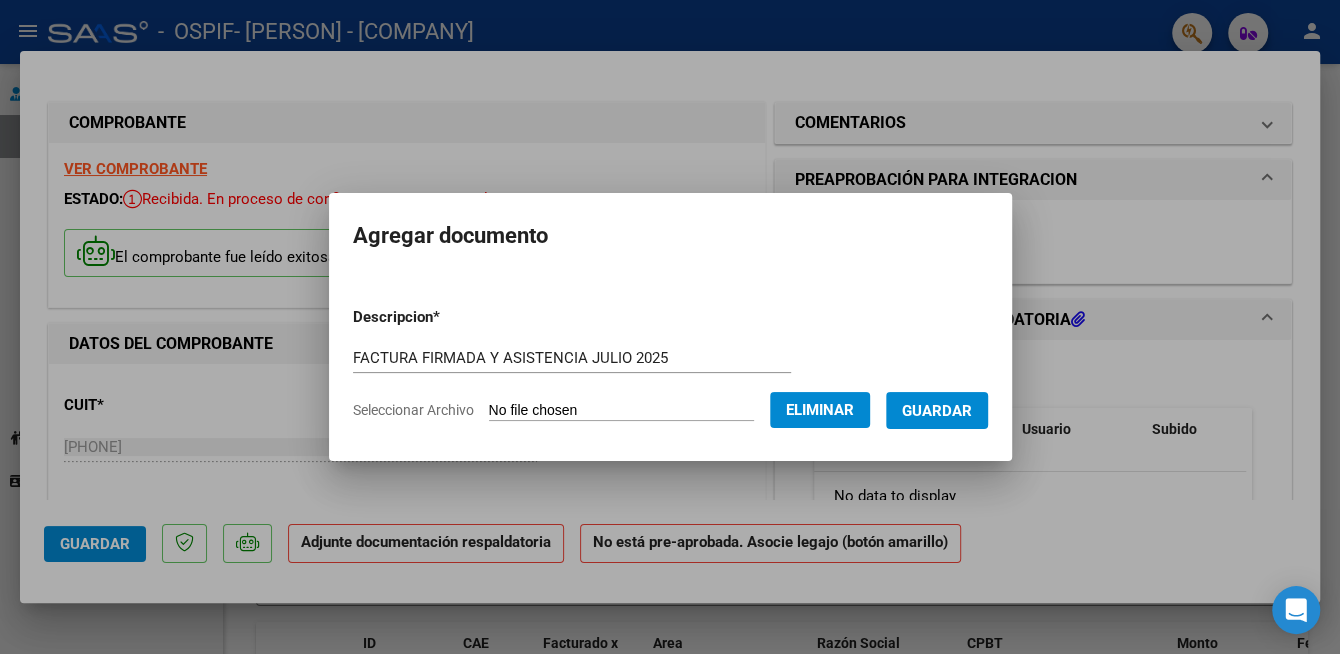 click on "Guardar" at bounding box center [937, 411] 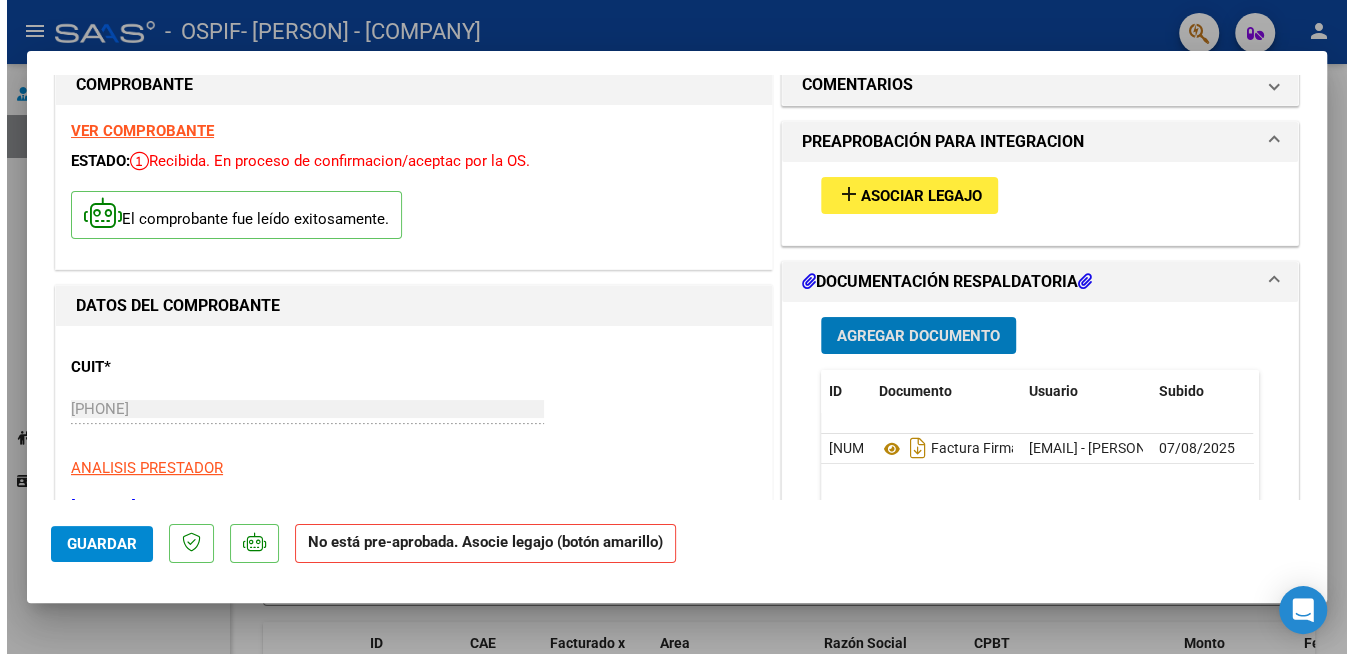 scroll, scrollTop: 0, scrollLeft: 0, axis: both 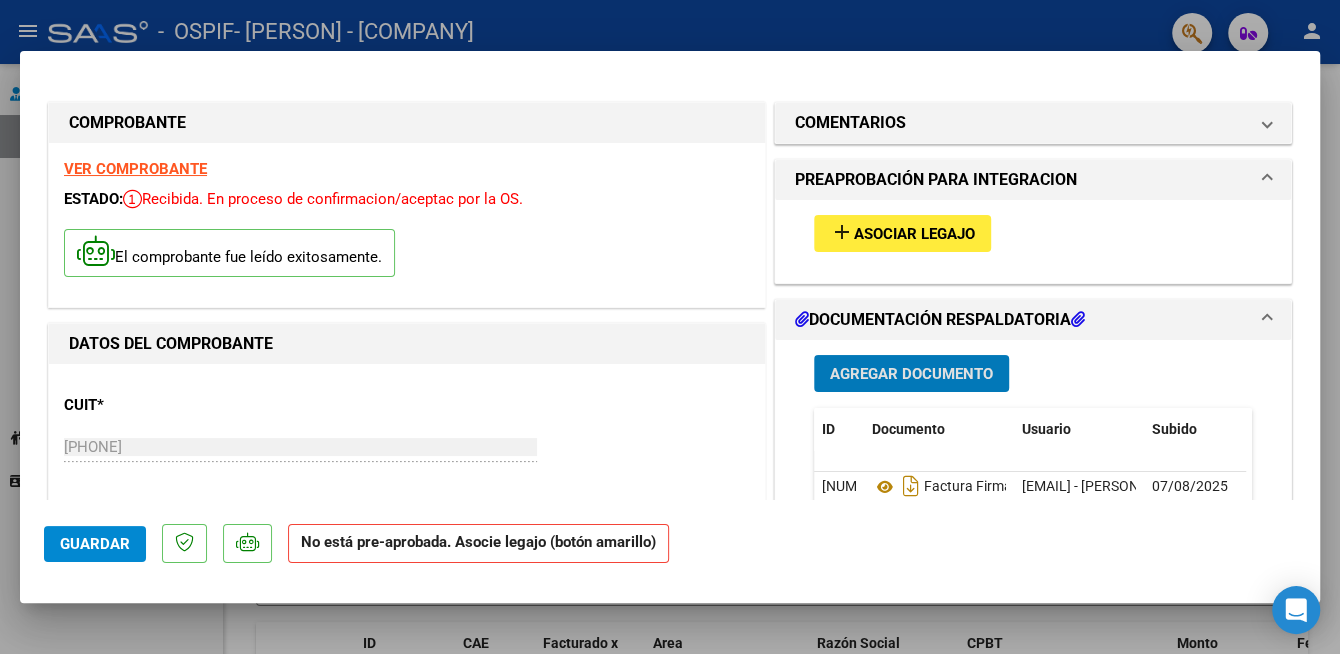 click on "Asociar Legajo" at bounding box center (914, 234) 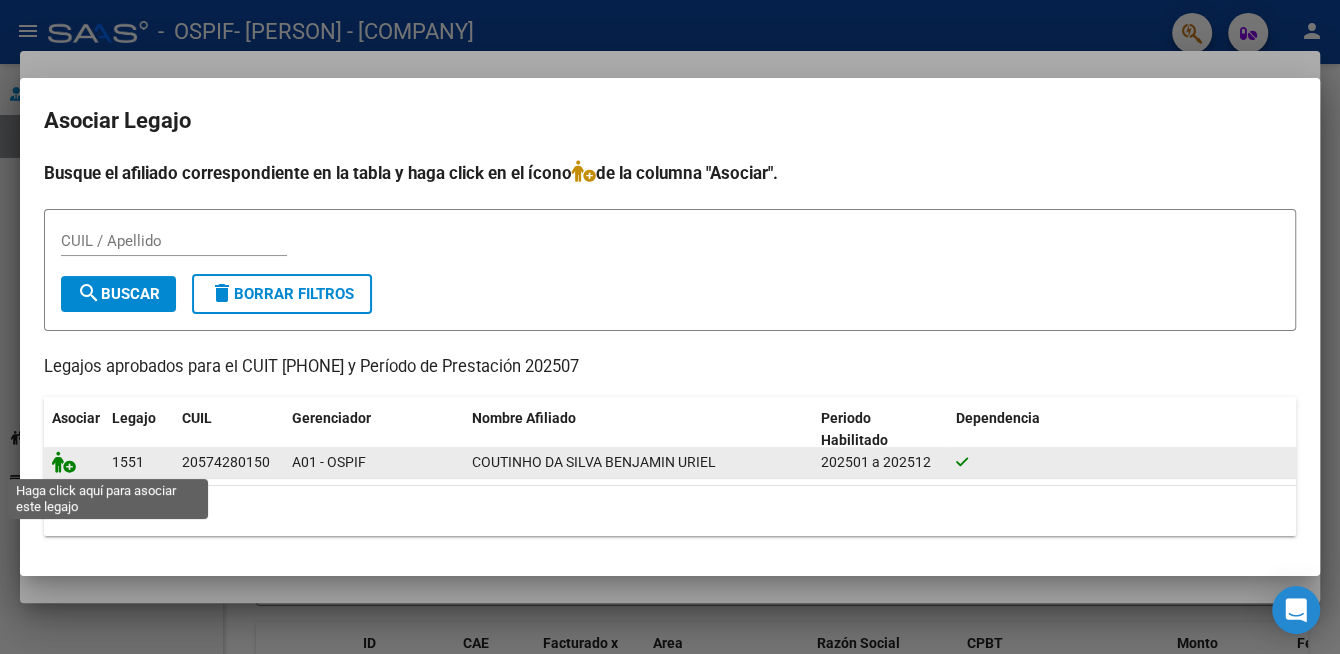 click 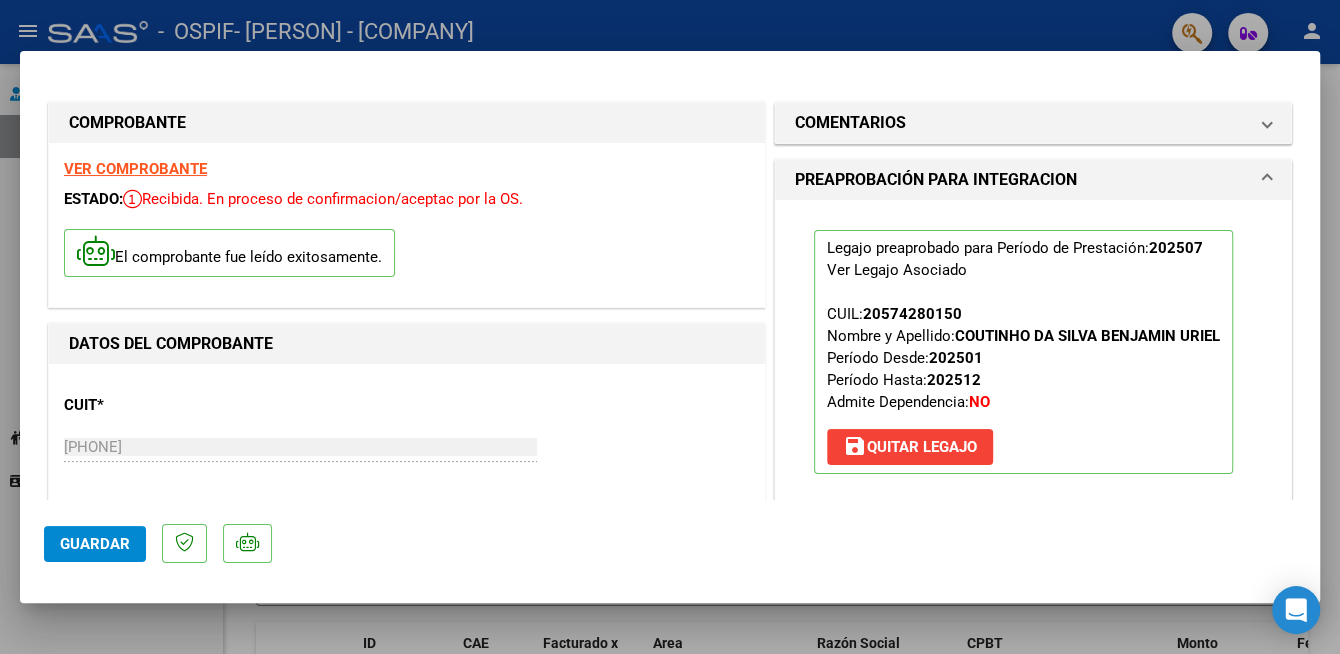 click on "Guardar" 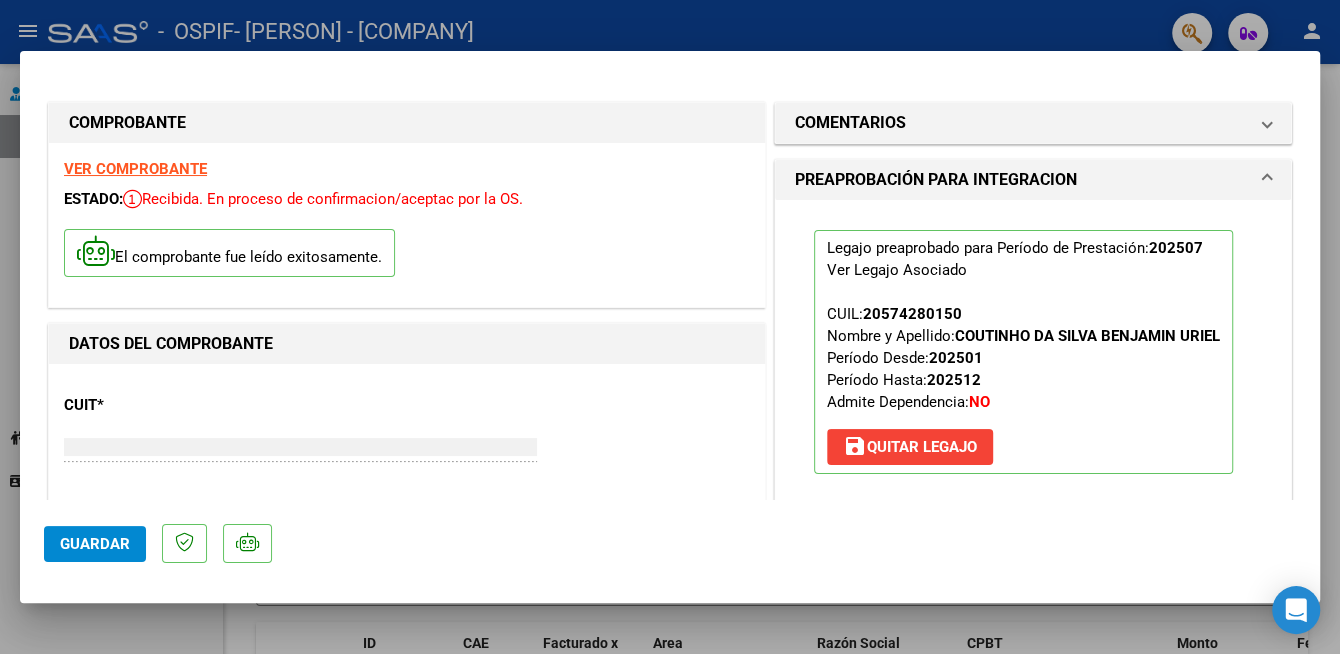 type 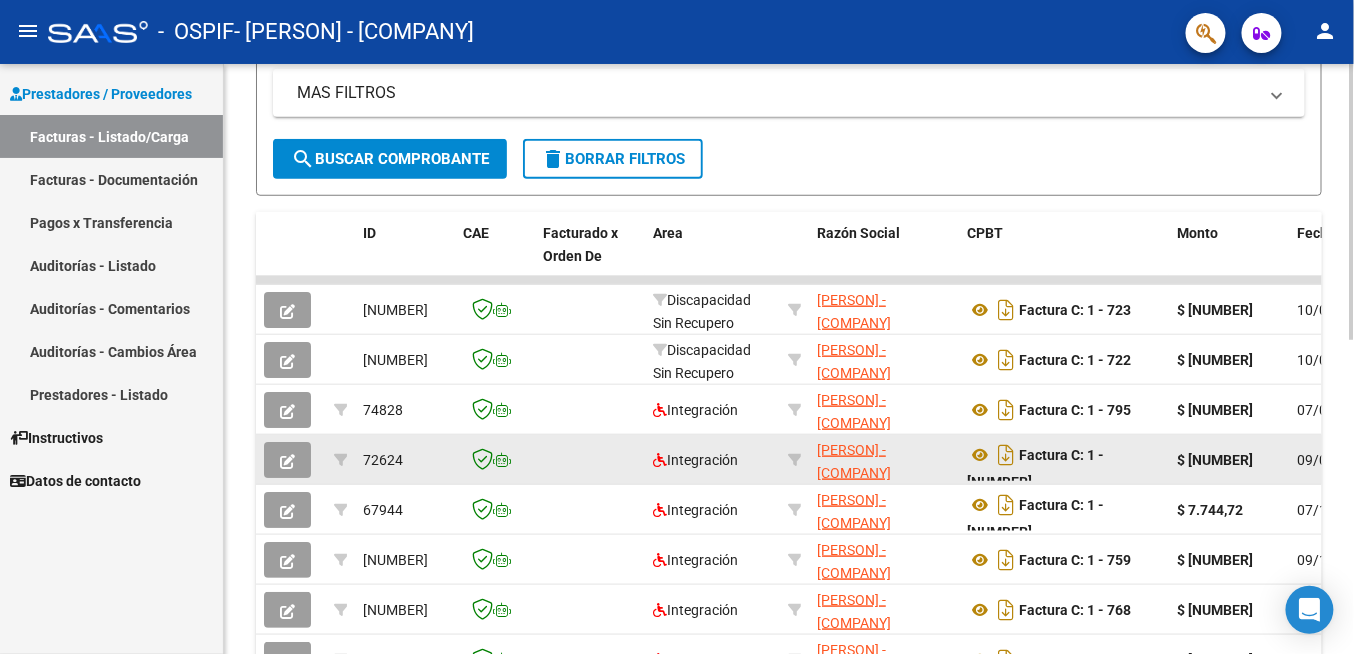 scroll, scrollTop: 300, scrollLeft: 0, axis: vertical 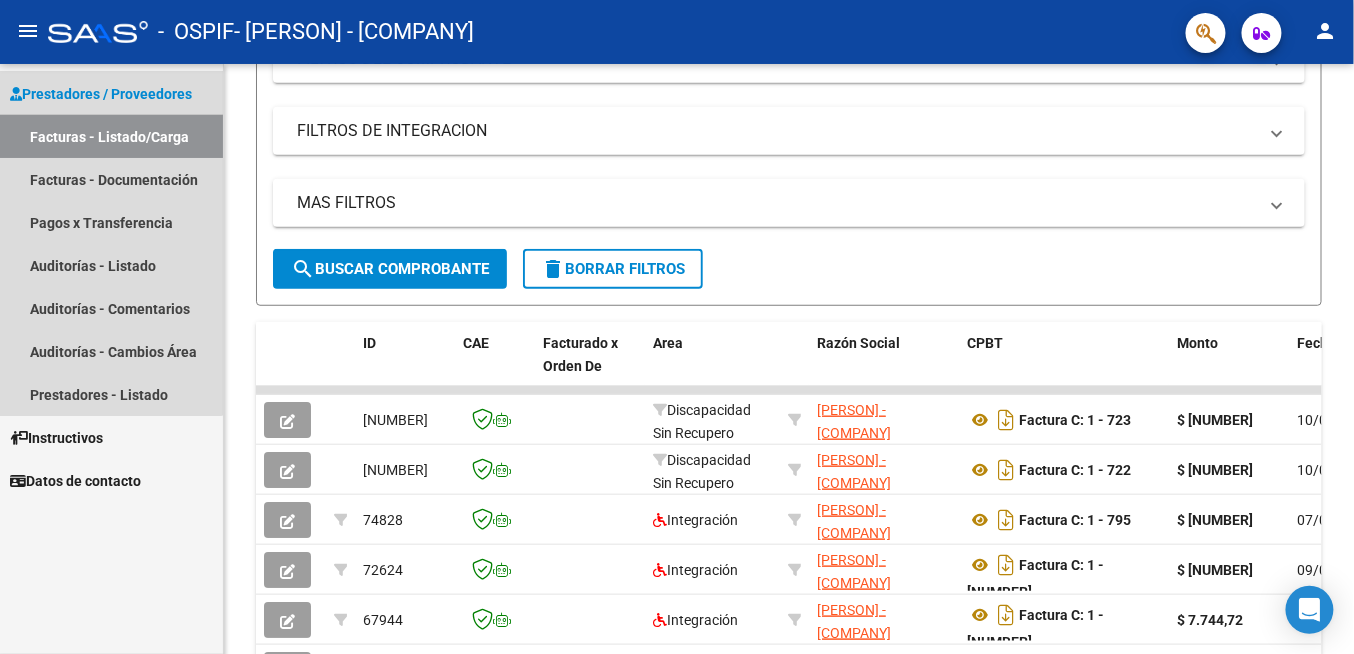 click on "Facturas - Listado/Carga" at bounding box center (111, 136) 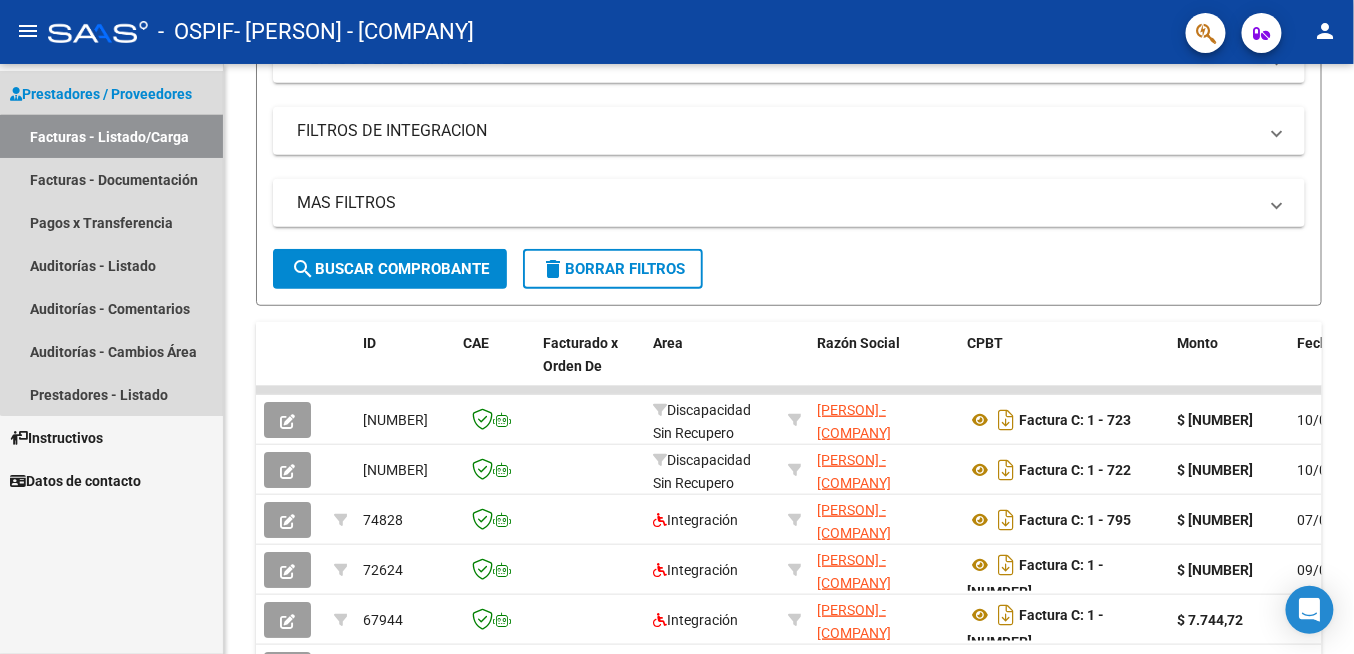 click on "Facturas - Listado/Carga" at bounding box center [111, 136] 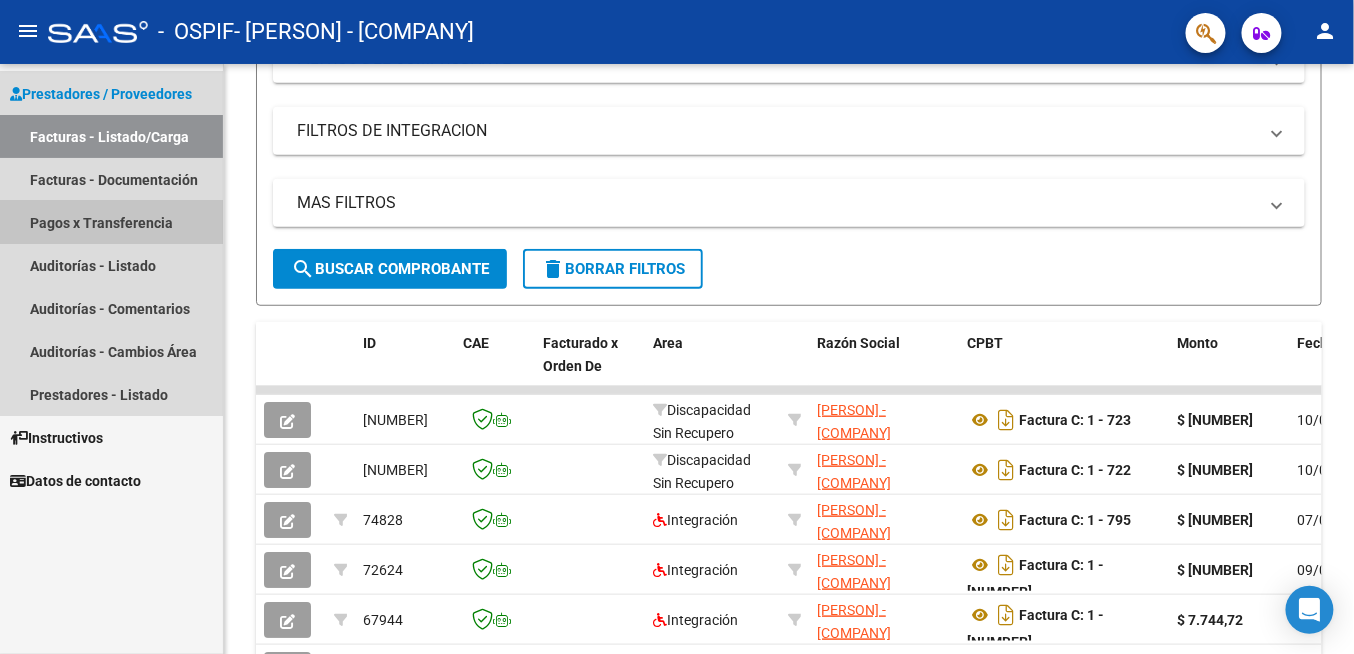 click on "Pagos x Transferencia" at bounding box center [111, 222] 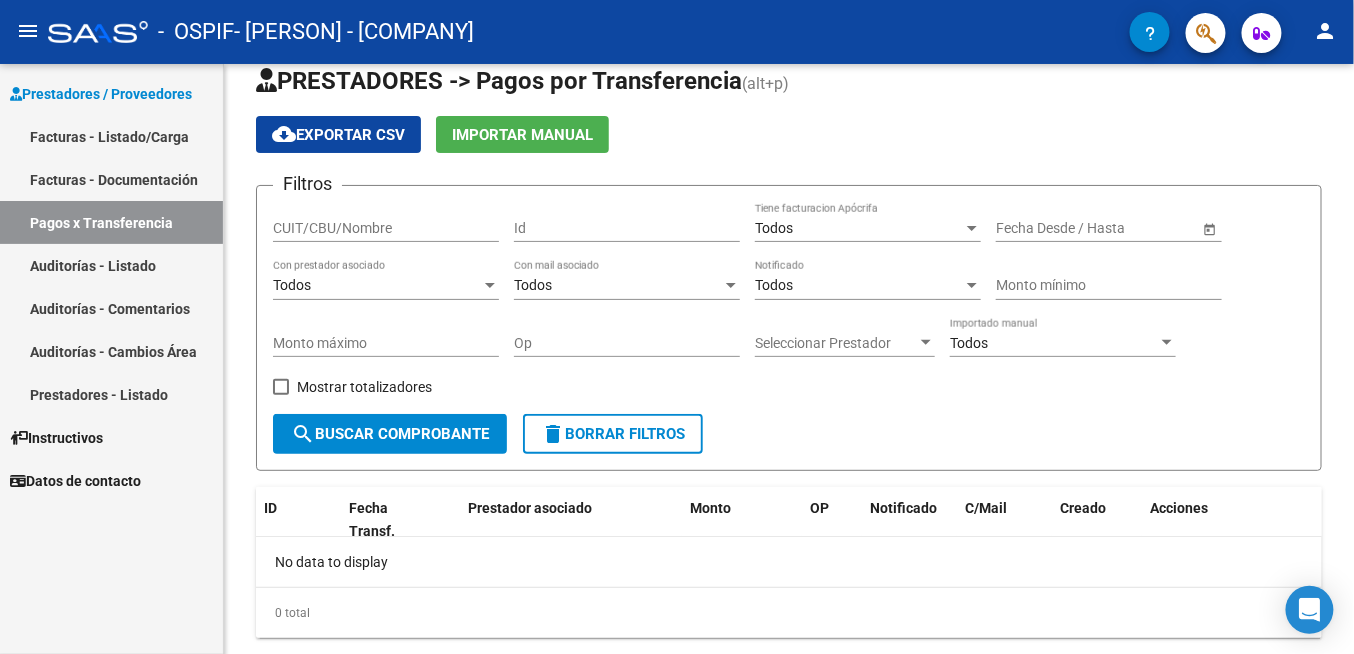 scroll, scrollTop: 76, scrollLeft: 0, axis: vertical 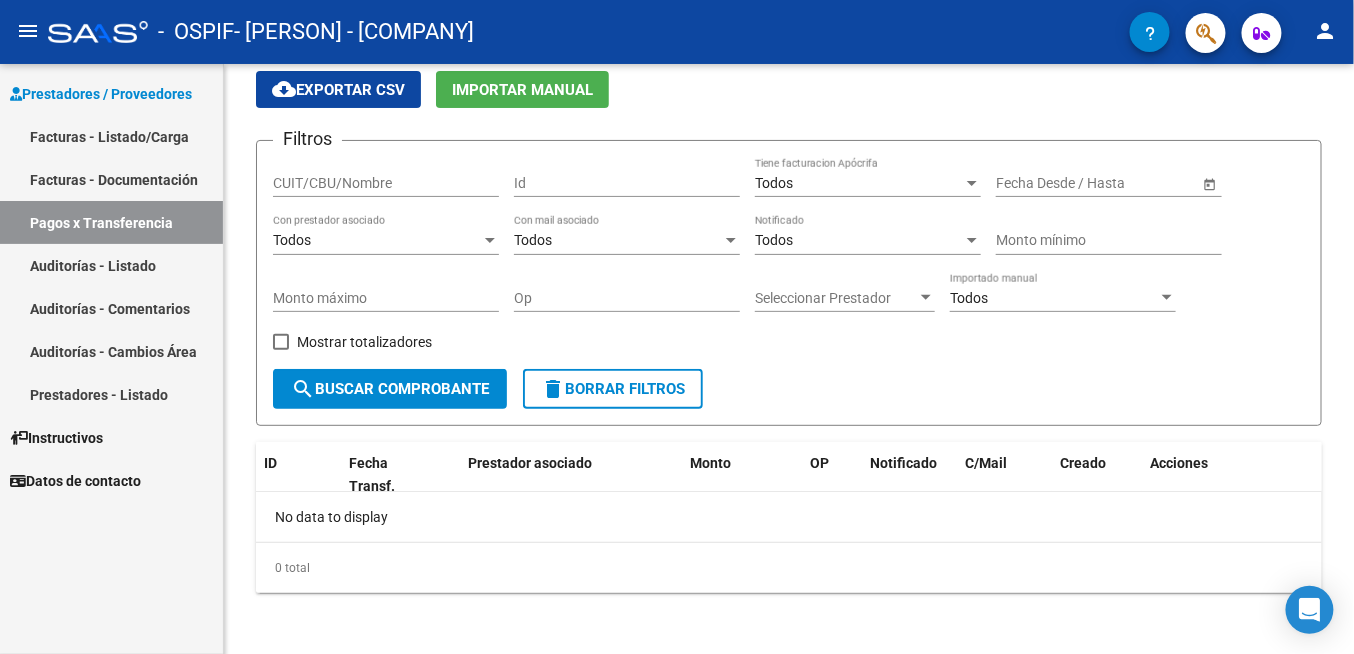 click on "Facturas - Documentación" at bounding box center (111, 179) 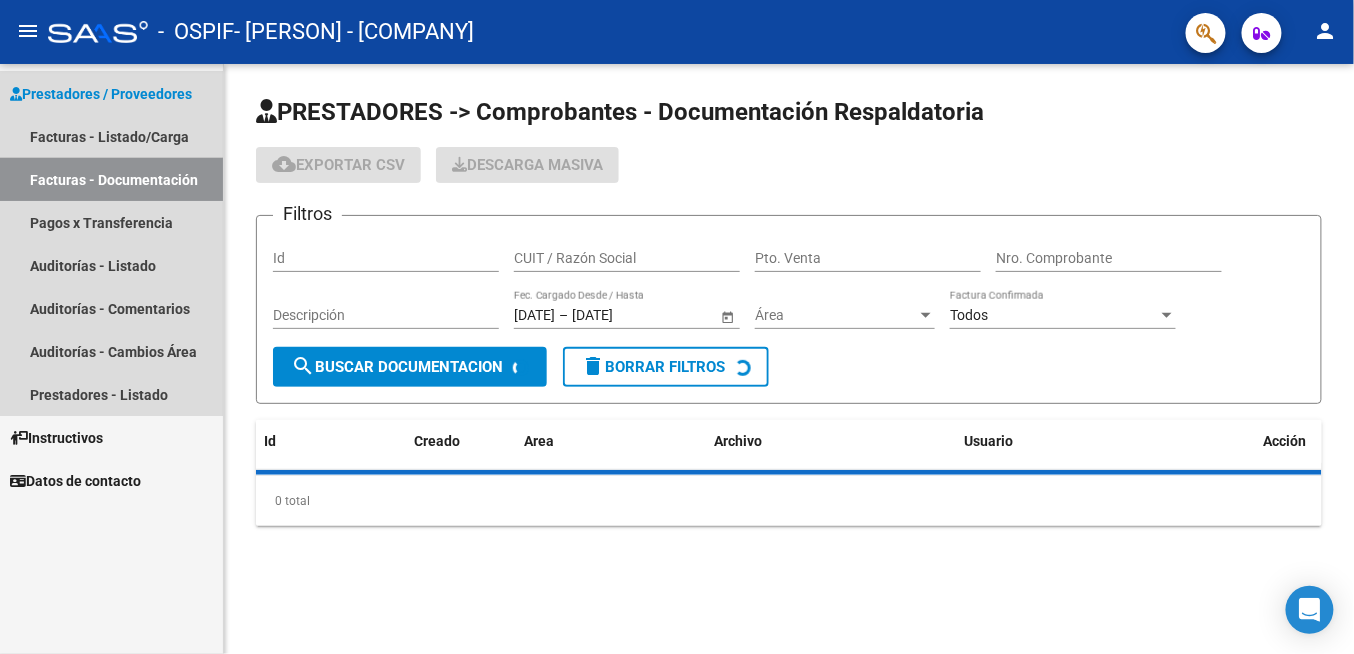 scroll, scrollTop: 0, scrollLeft: 0, axis: both 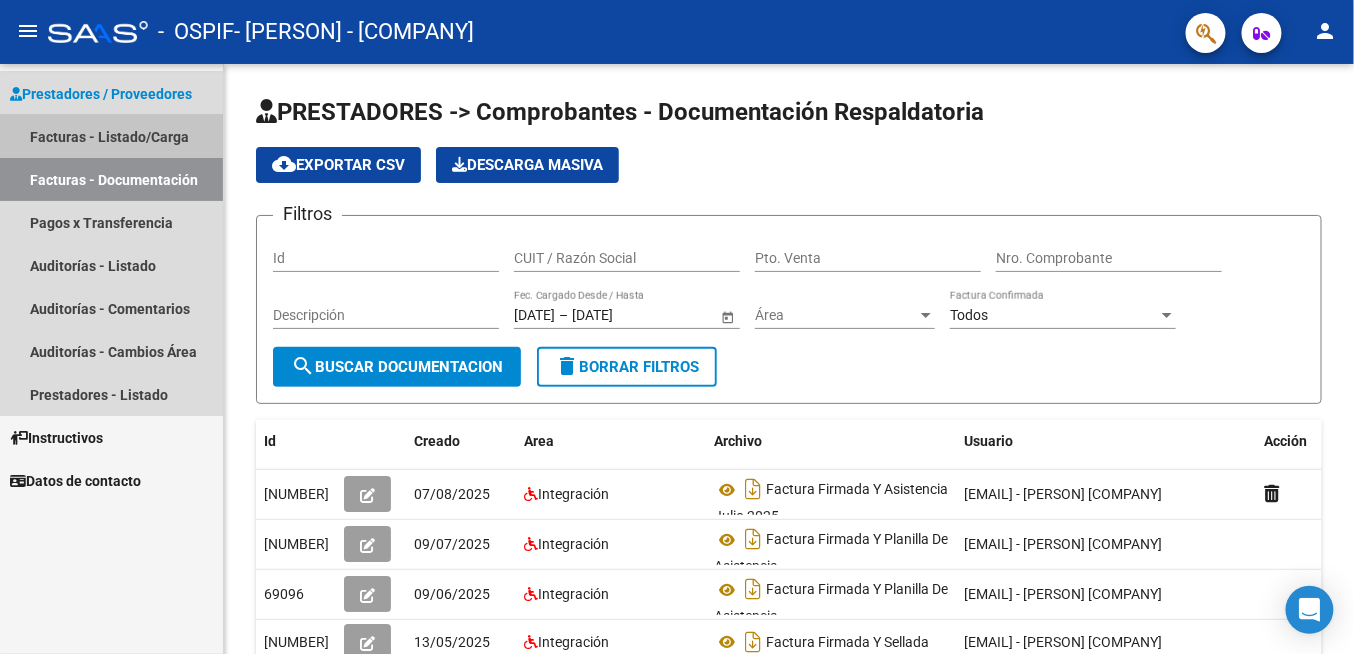 click on "Facturas - Listado/Carga" at bounding box center [111, 136] 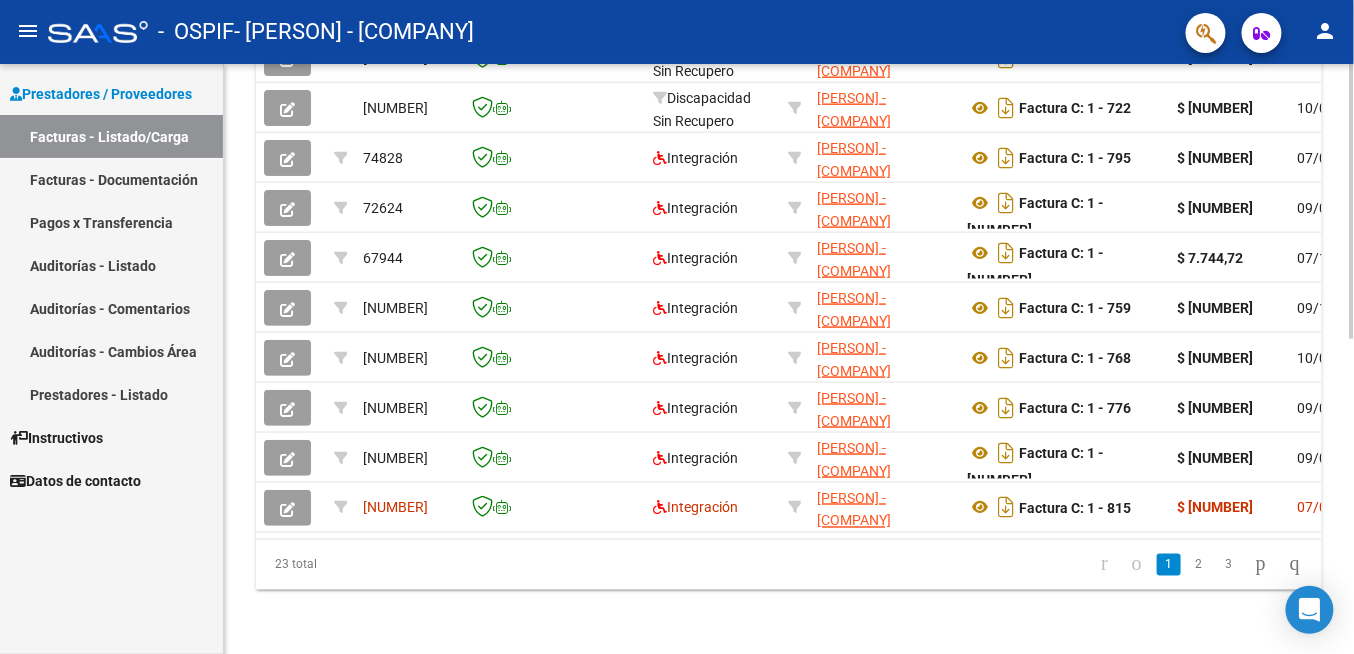 scroll, scrollTop: 674, scrollLeft: 0, axis: vertical 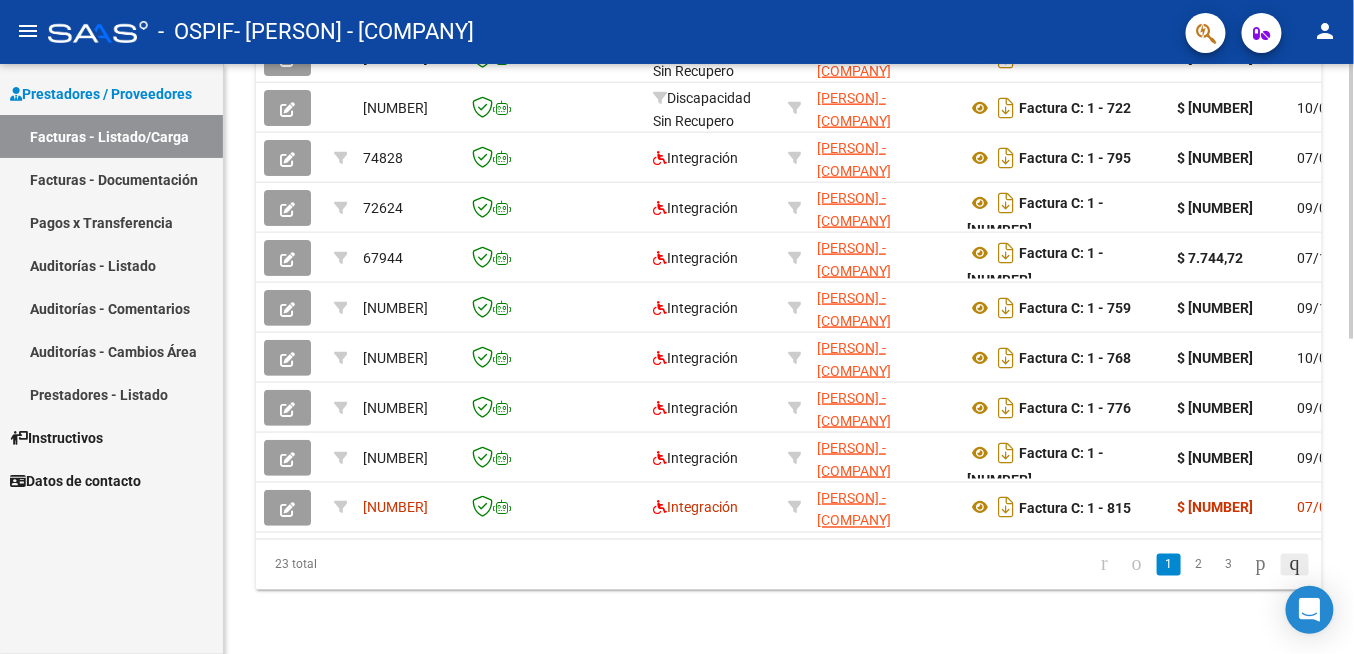click 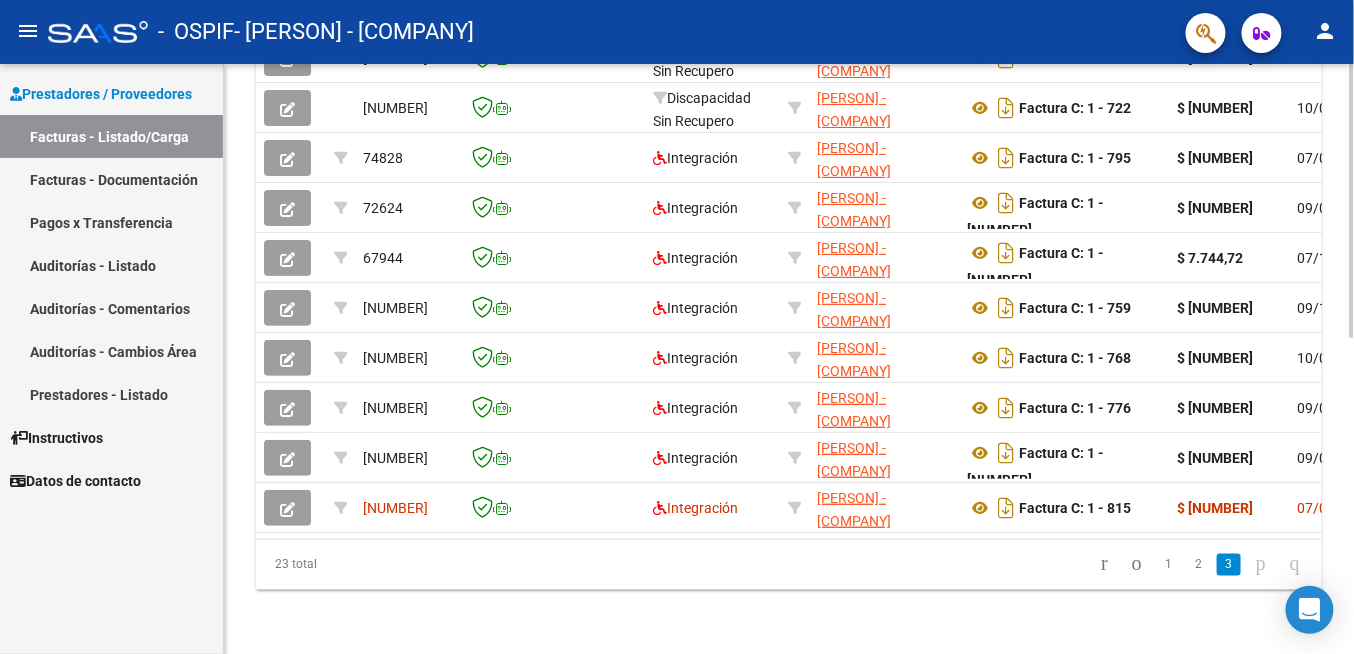 scroll, scrollTop: 679, scrollLeft: 0, axis: vertical 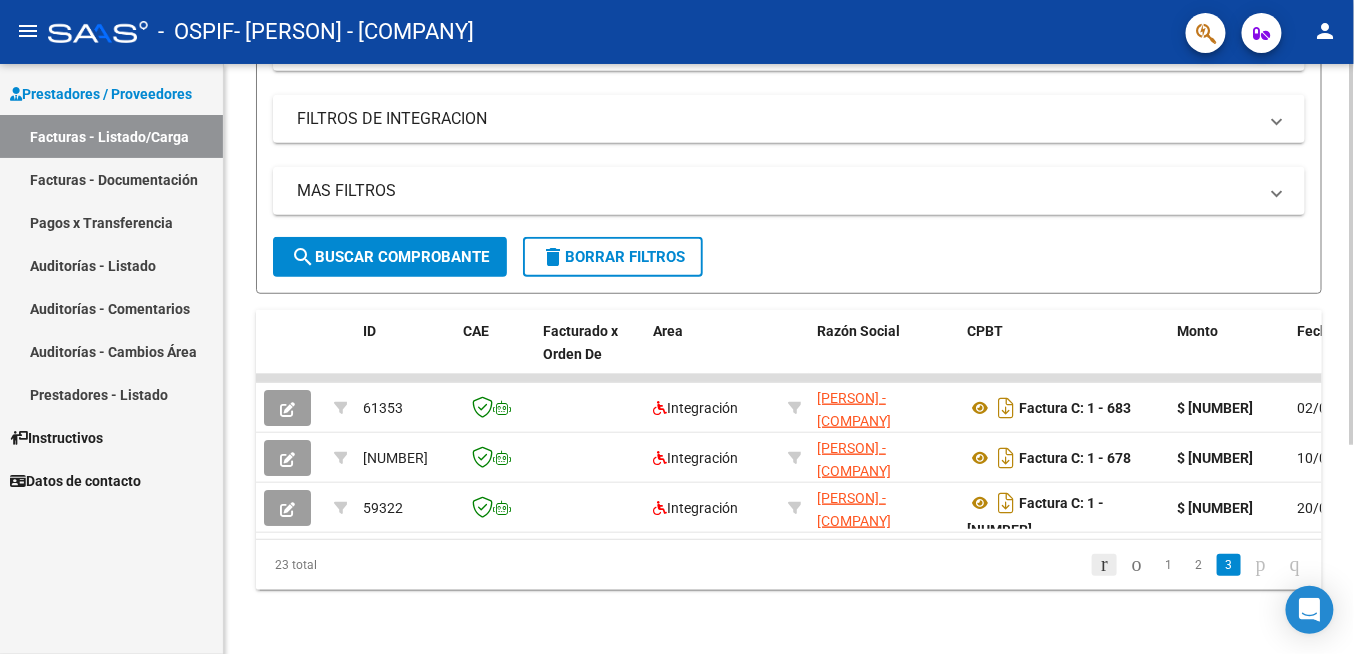 click 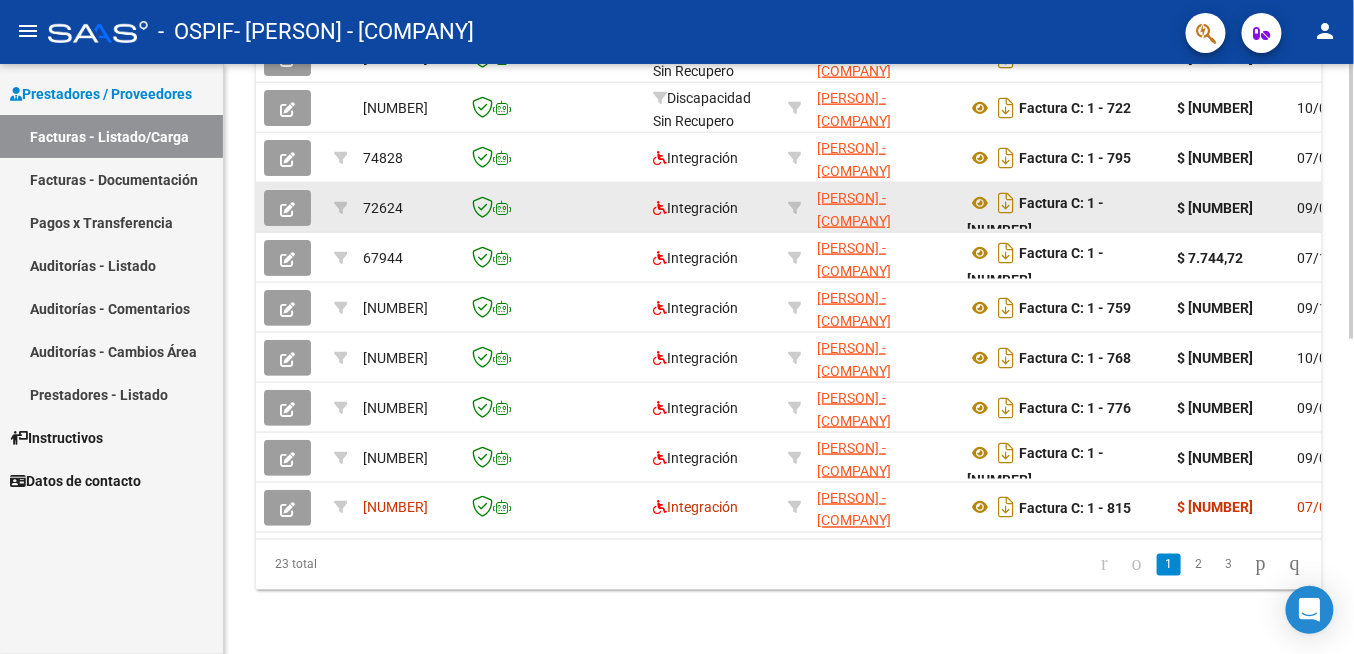 scroll, scrollTop: 674, scrollLeft: 0, axis: vertical 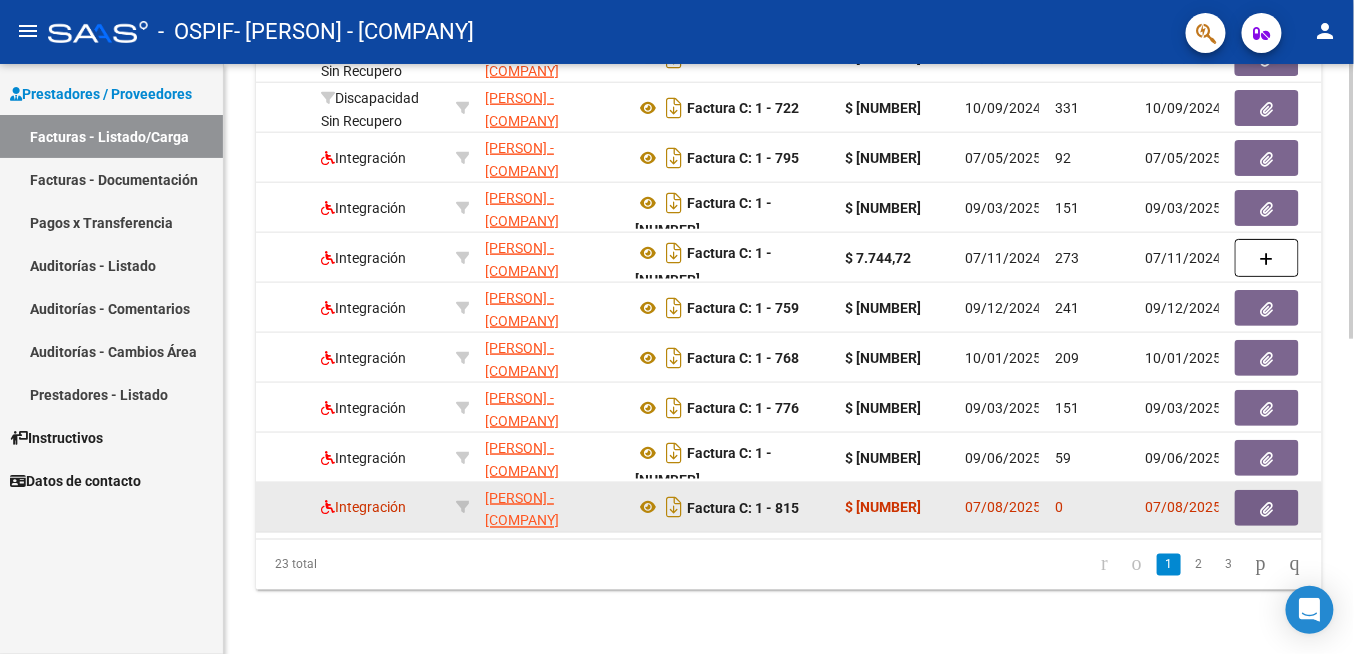 click 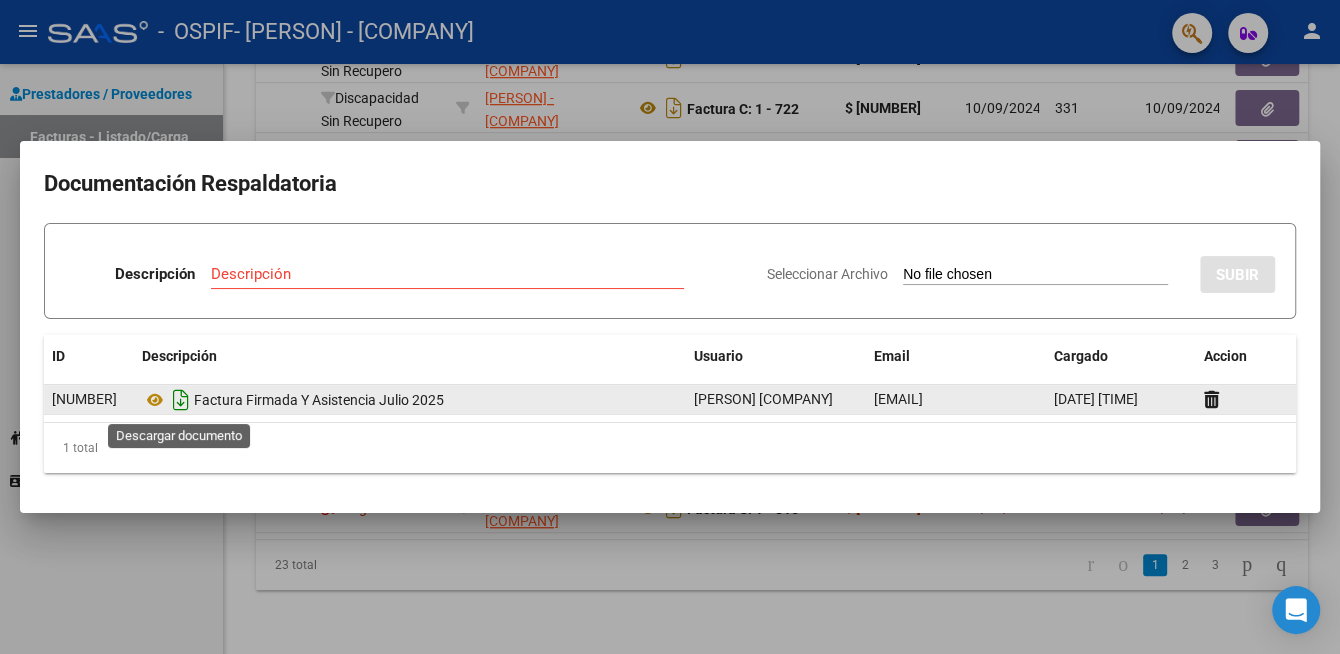 click 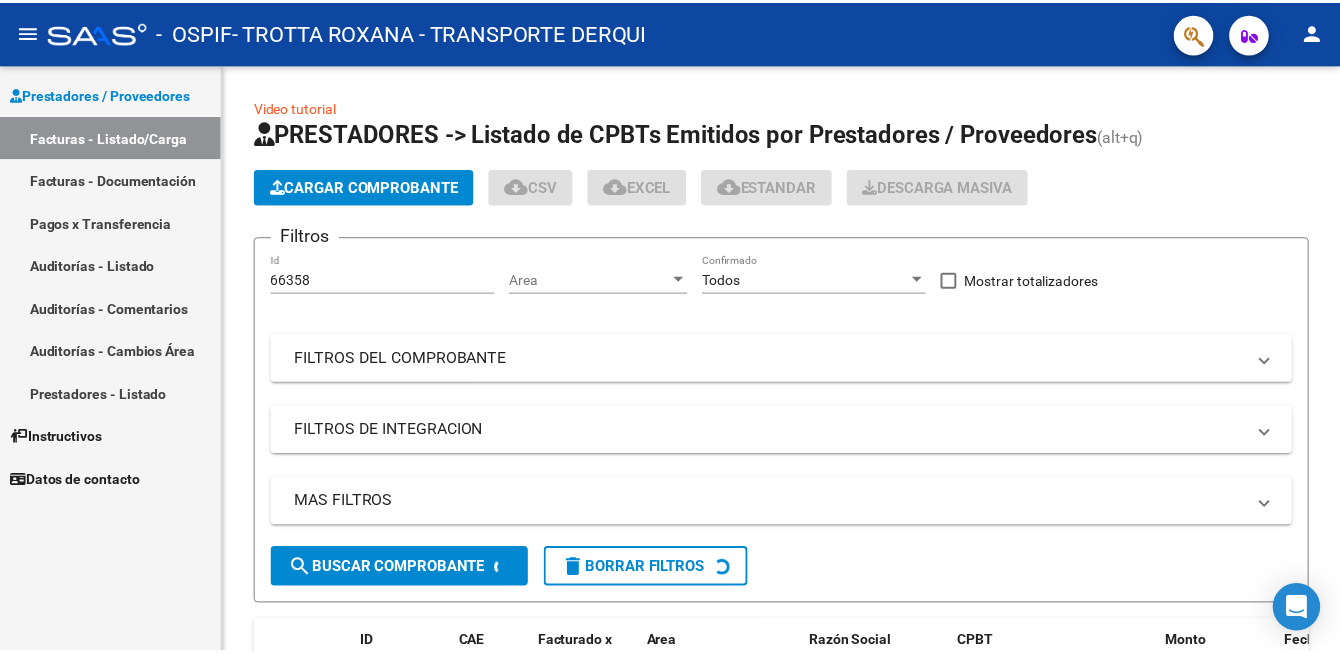 scroll, scrollTop: 0, scrollLeft: 0, axis: both 